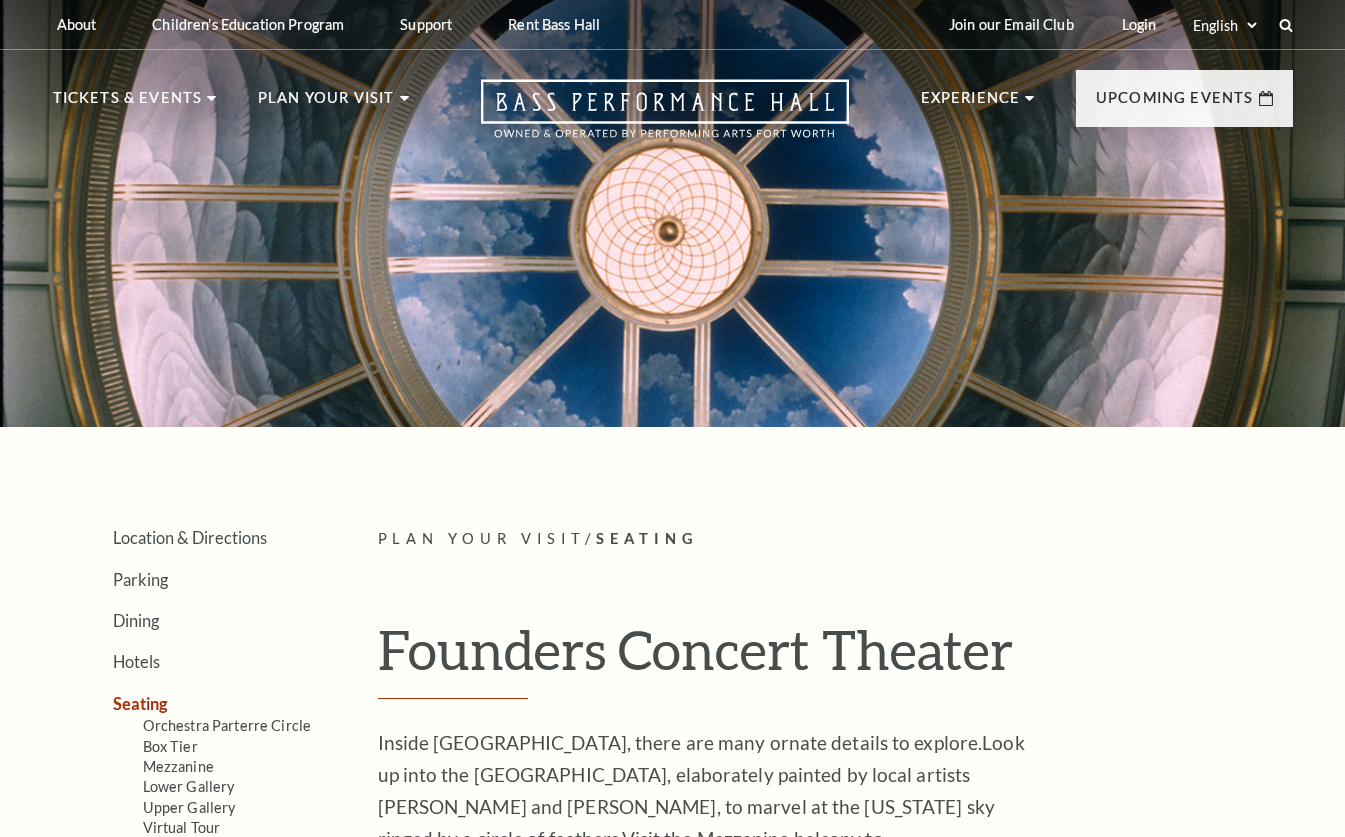 scroll, scrollTop: 0, scrollLeft: 0, axis: both 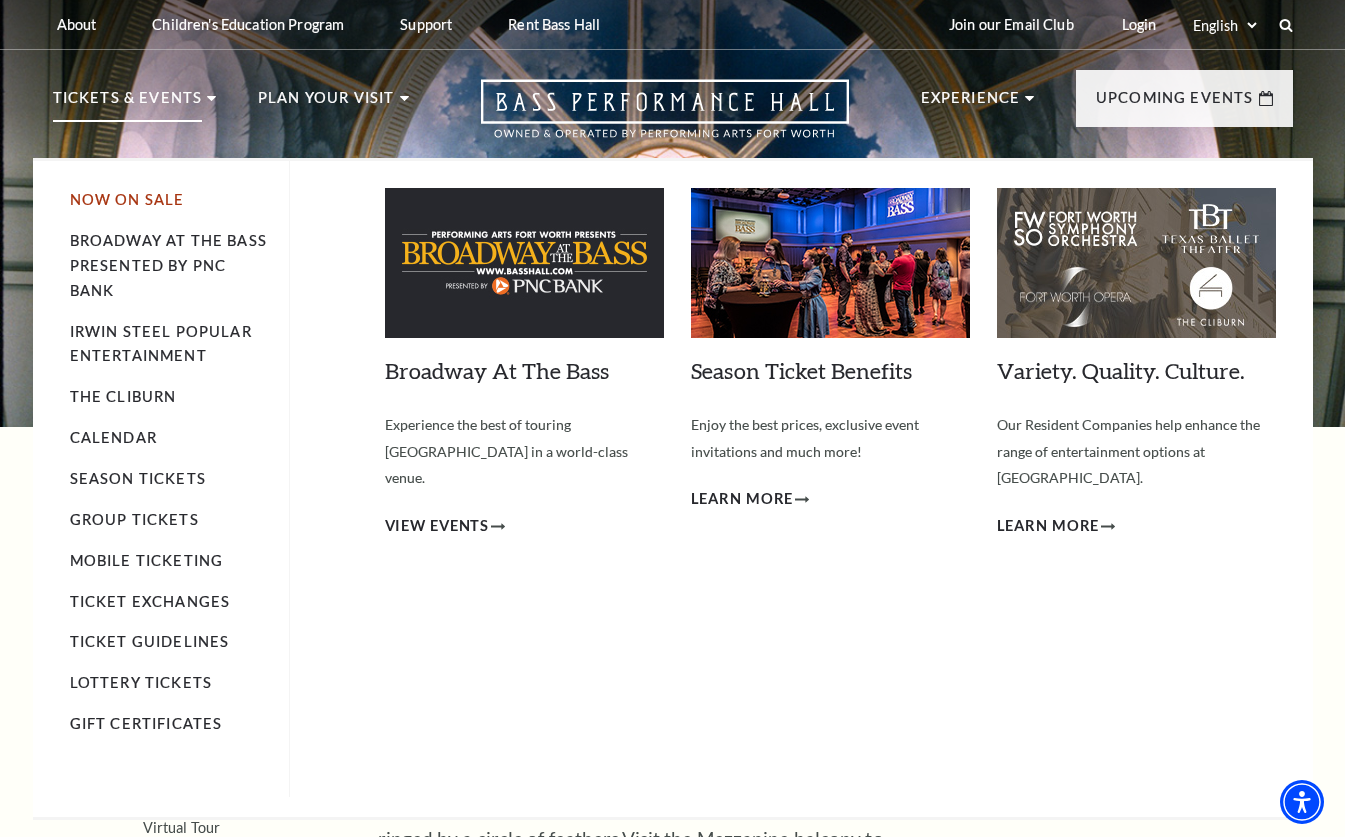 click on "Now On Sale" at bounding box center (127, 199) 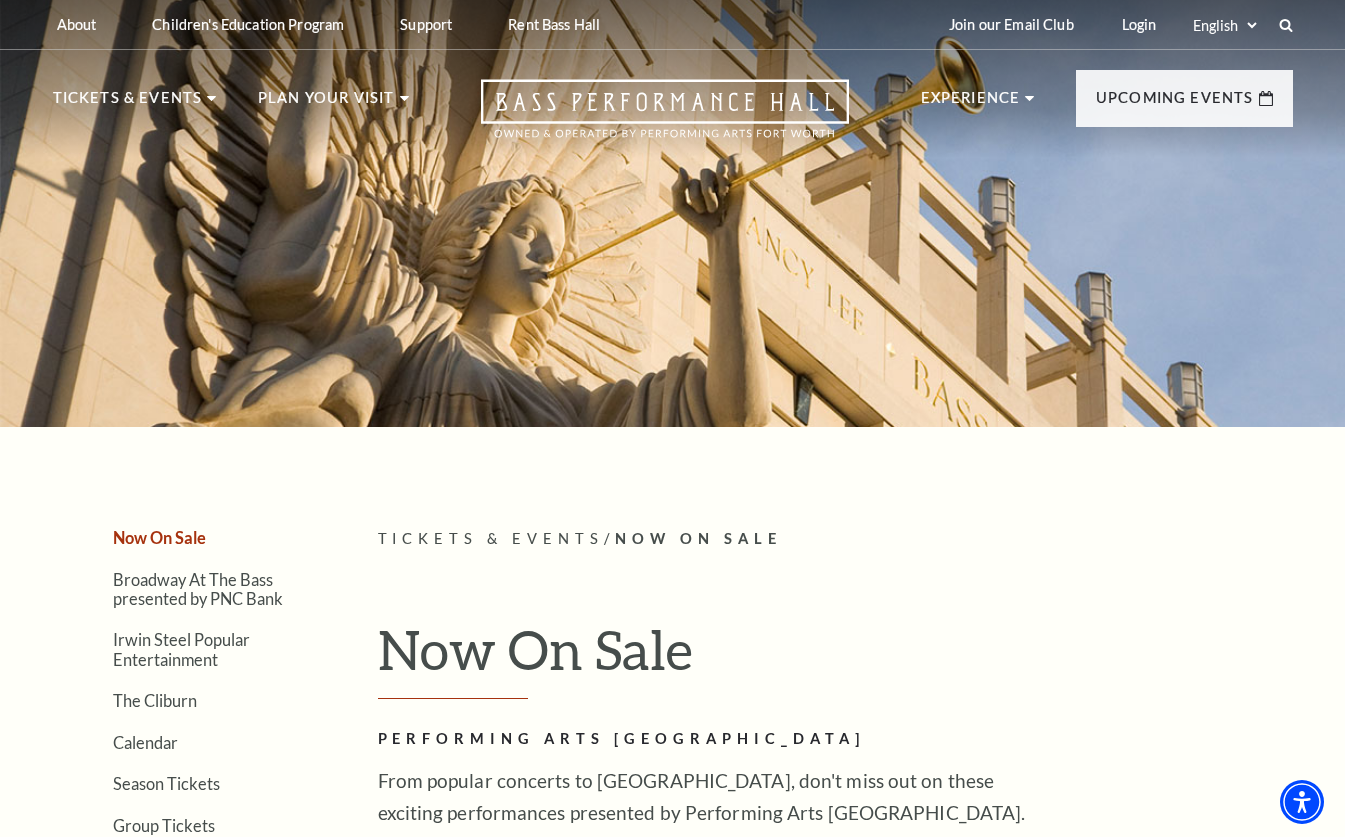 scroll, scrollTop: 0, scrollLeft: 0, axis: both 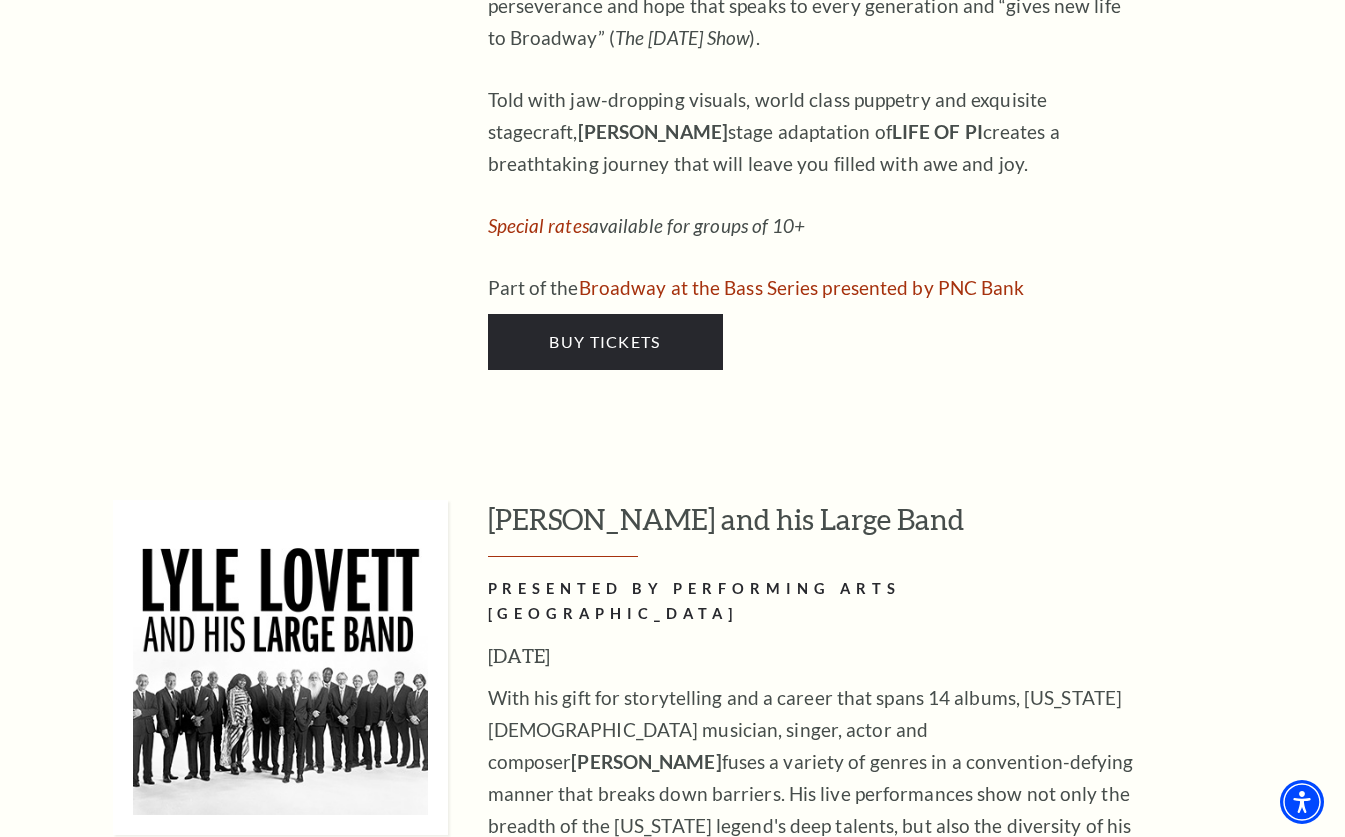 click on "Buy Tickets" at bounding box center (604, 1066) 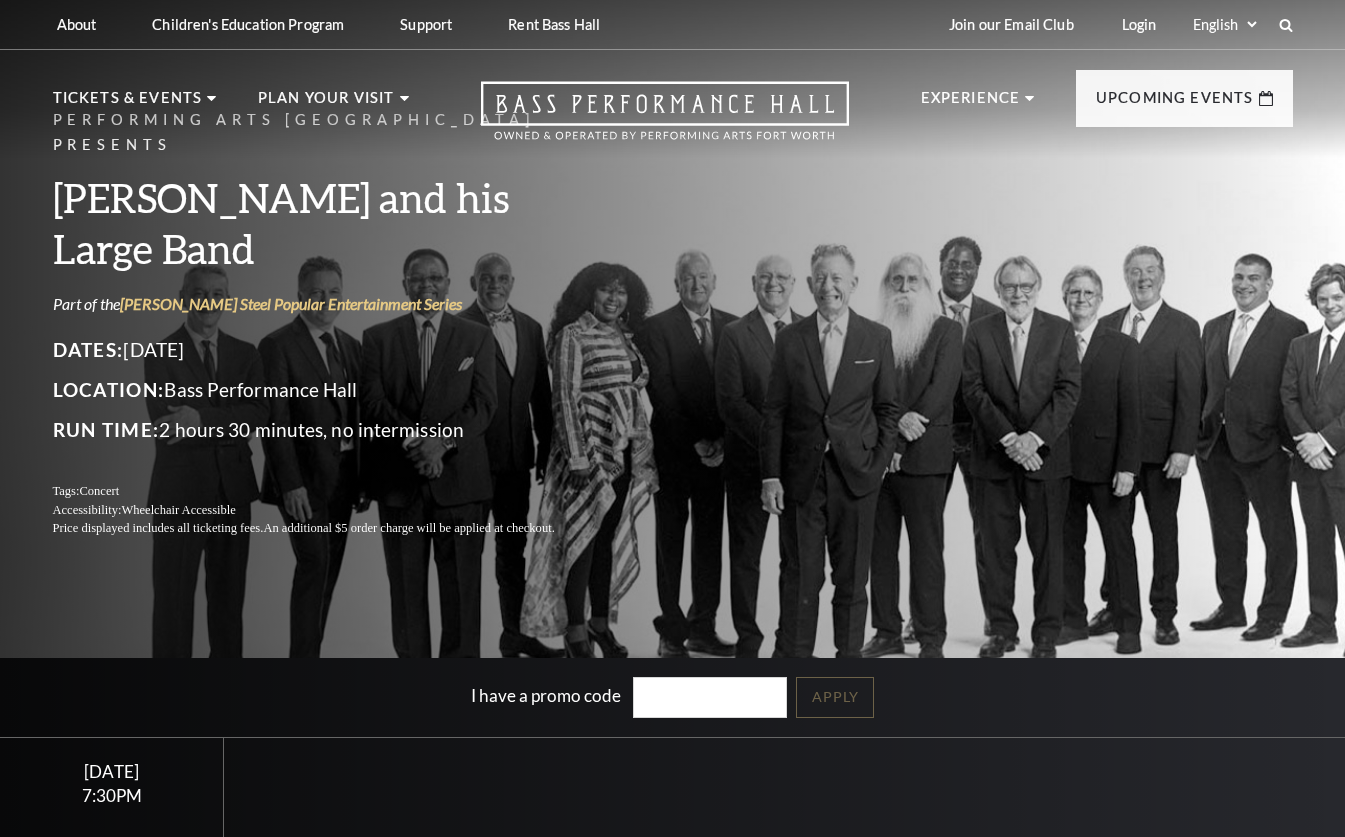 scroll, scrollTop: 0, scrollLeft: 0, axis: both 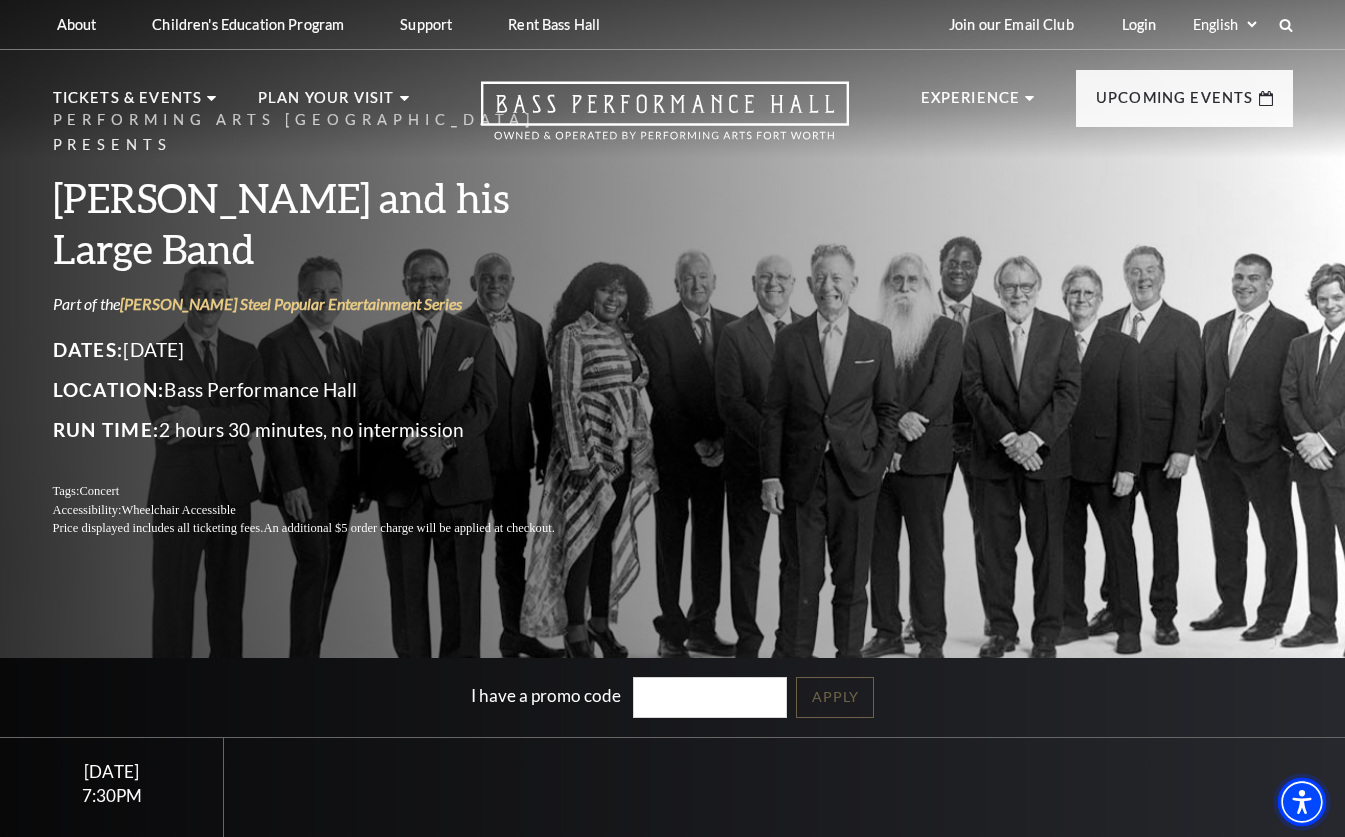 click at bounding box center (1302, 802) 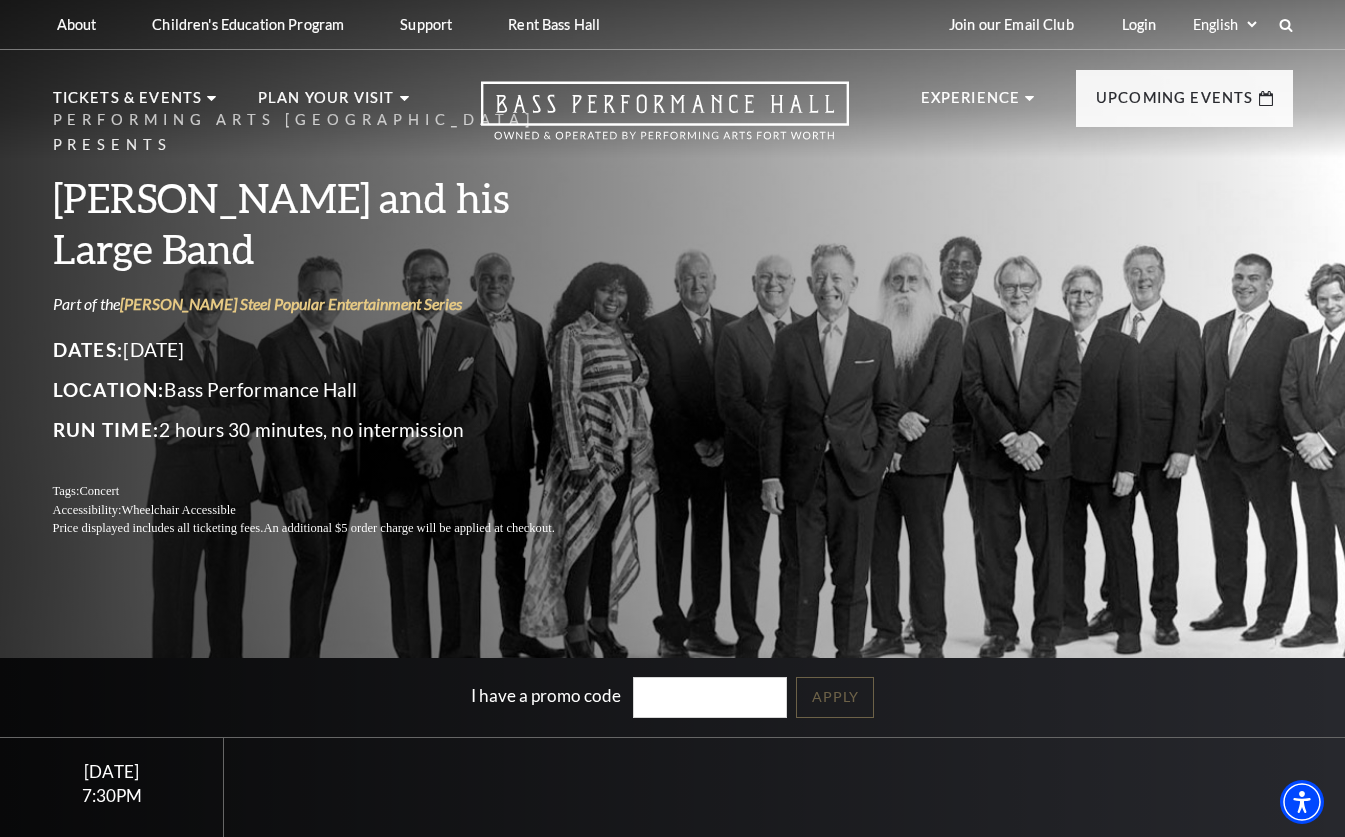 click on "Performing Arts Fort Worth Presents
Lyle Lovett and his Large Band
Part of the  Irwin Steel Popular Entertainment Series
Dates:  October 17, 2025
Location:  Bass Performance Hall
Run Time:  2 hours 30 minutes, no intermission
Tags:  Concert
Accessibility:  Wheelchair Accessible
Price displayed includes all ticketing fees.
An additional $5 order charge will be applied at checkout." at bounding box center [673, 323] 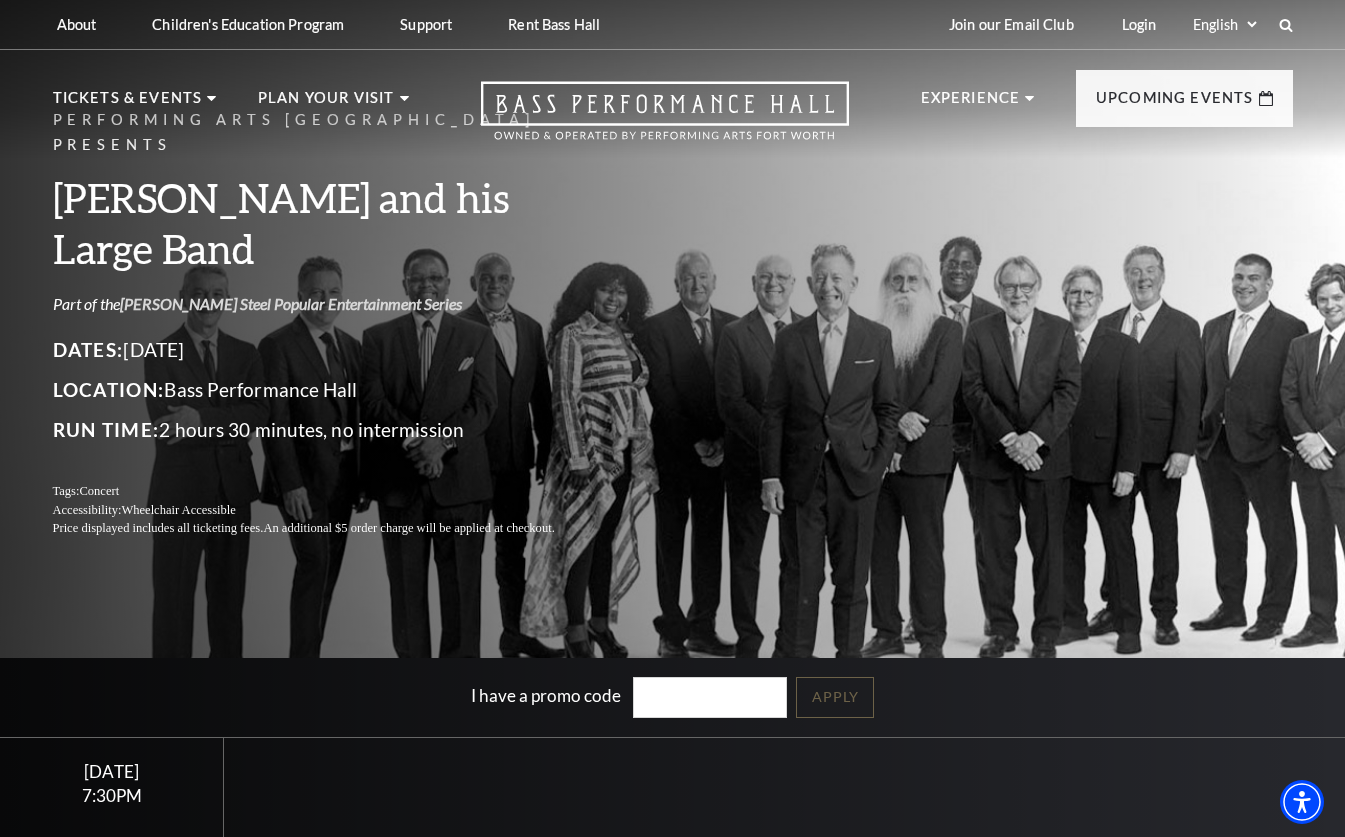 click on "Irwin Steel Popular Entertainment Series" at bounding box center [291, 303] 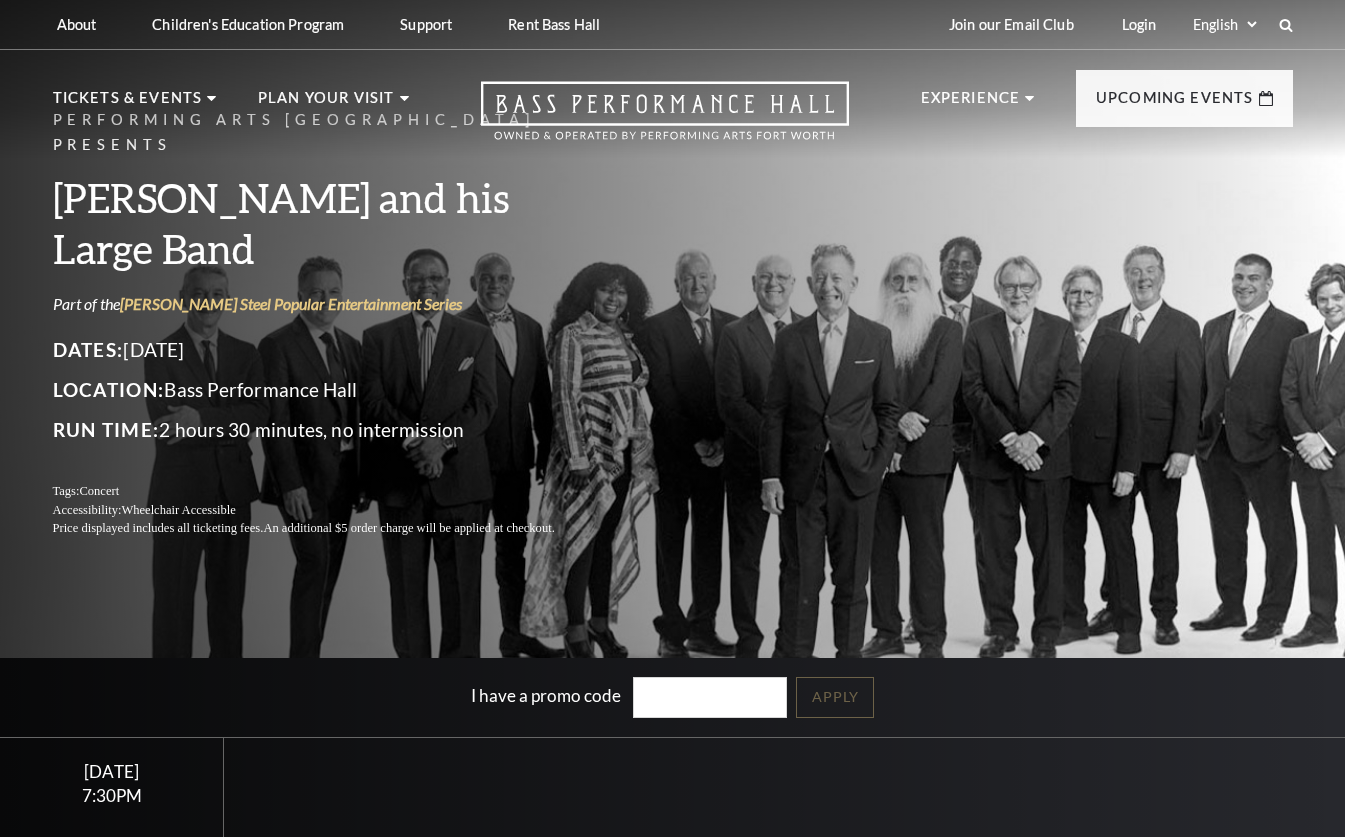 scroll, scrollTop: 0, scrollLeft: 0, axis: both 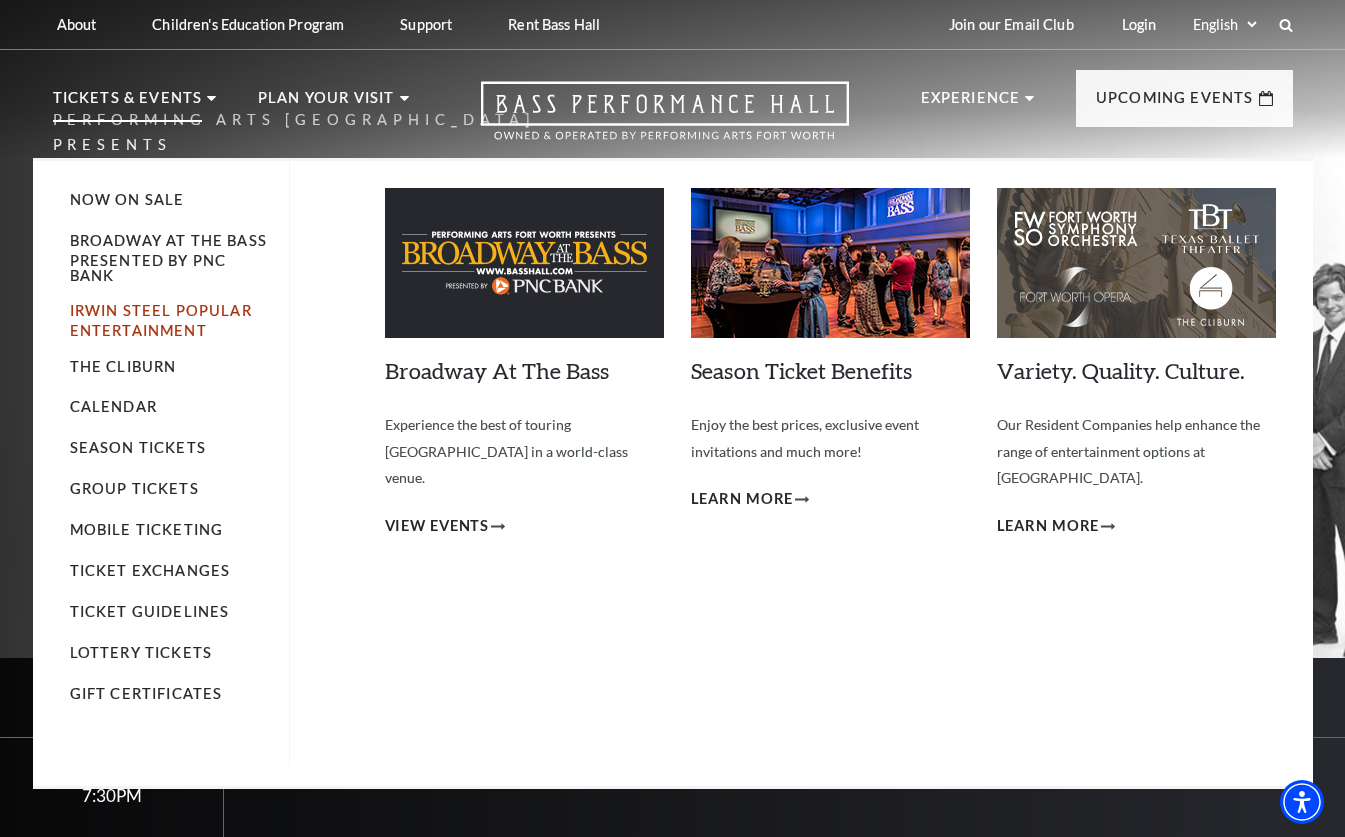 click on "Irwin Steel Popular Entertainment" at bounding box center [161, 320] 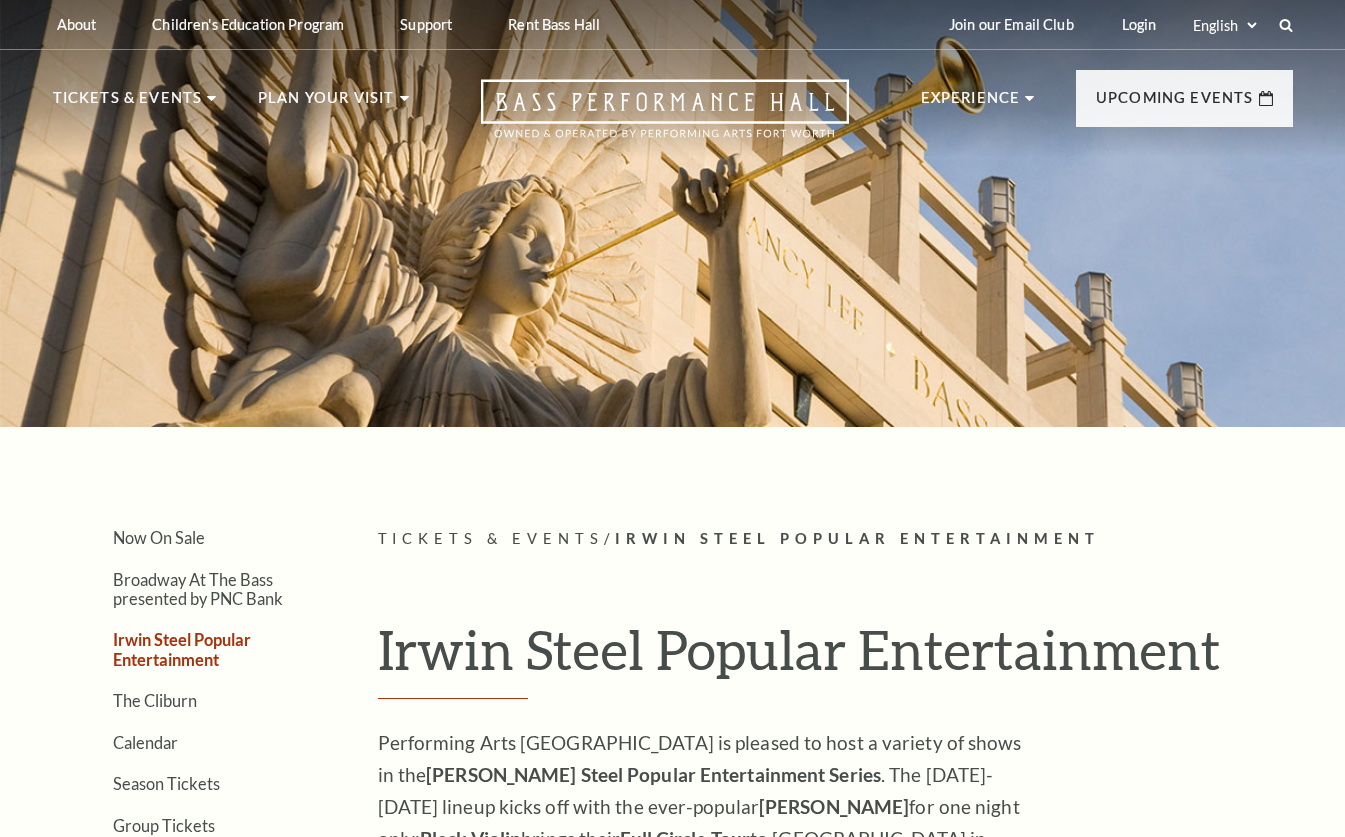 scroll, scrollTop: 0, scrollLeft: 0, axis: both 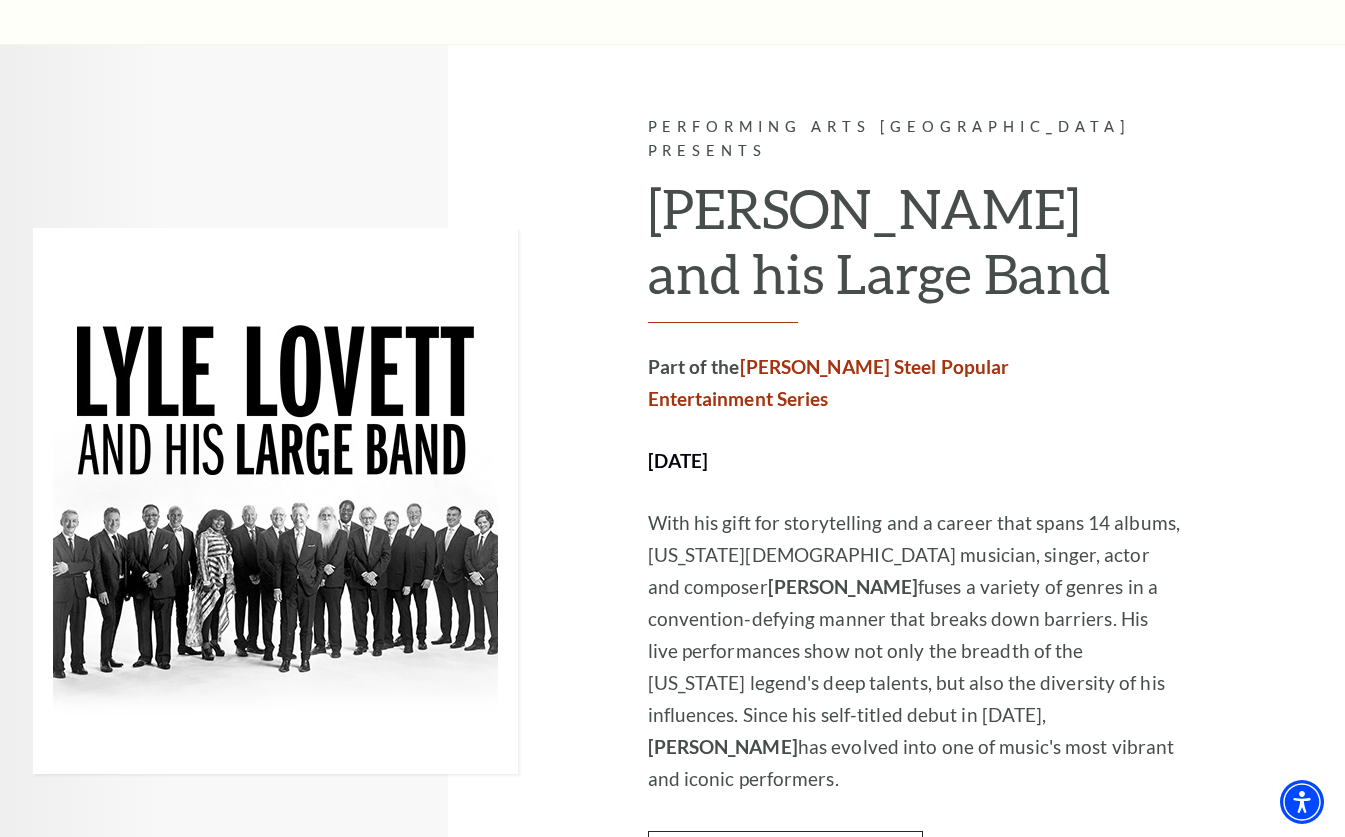 click on "Learn More" at bounding box center [785, 859] 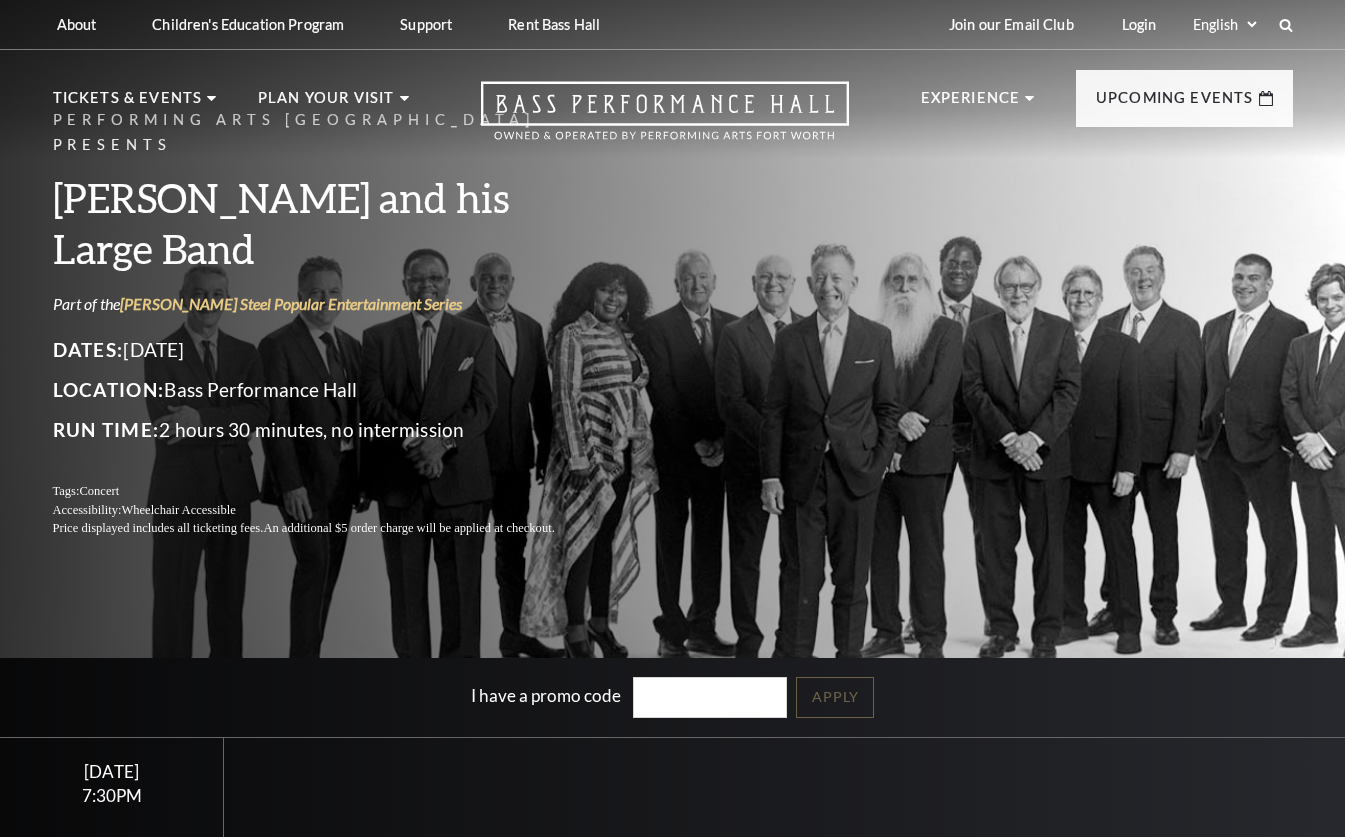 scroll, scrollTop: 0, scrollLeft: 0, axis: both 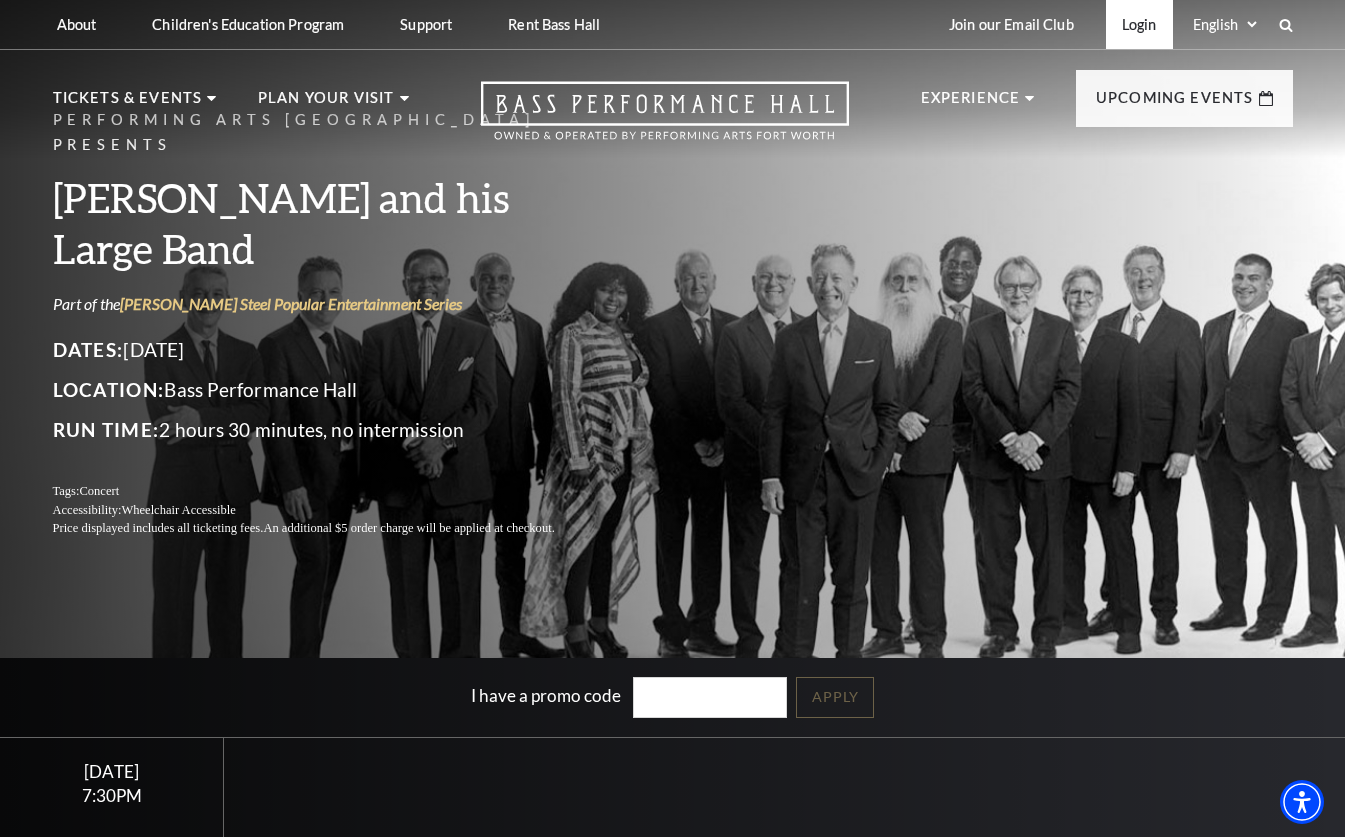 click on "Login" at bounding box center [1139, 24] 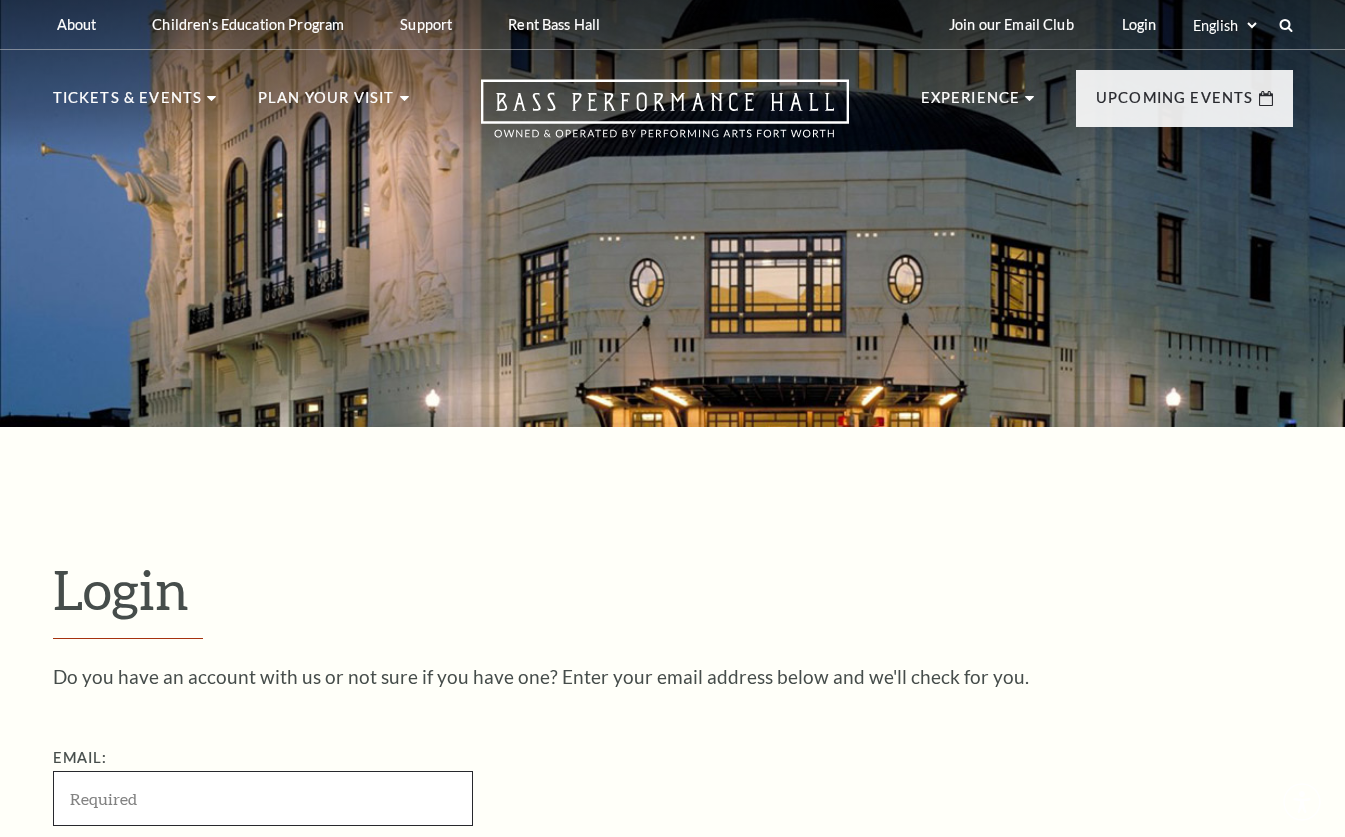 scroll, scrollTop: 525, scrollLeft: 0, axis: vertical 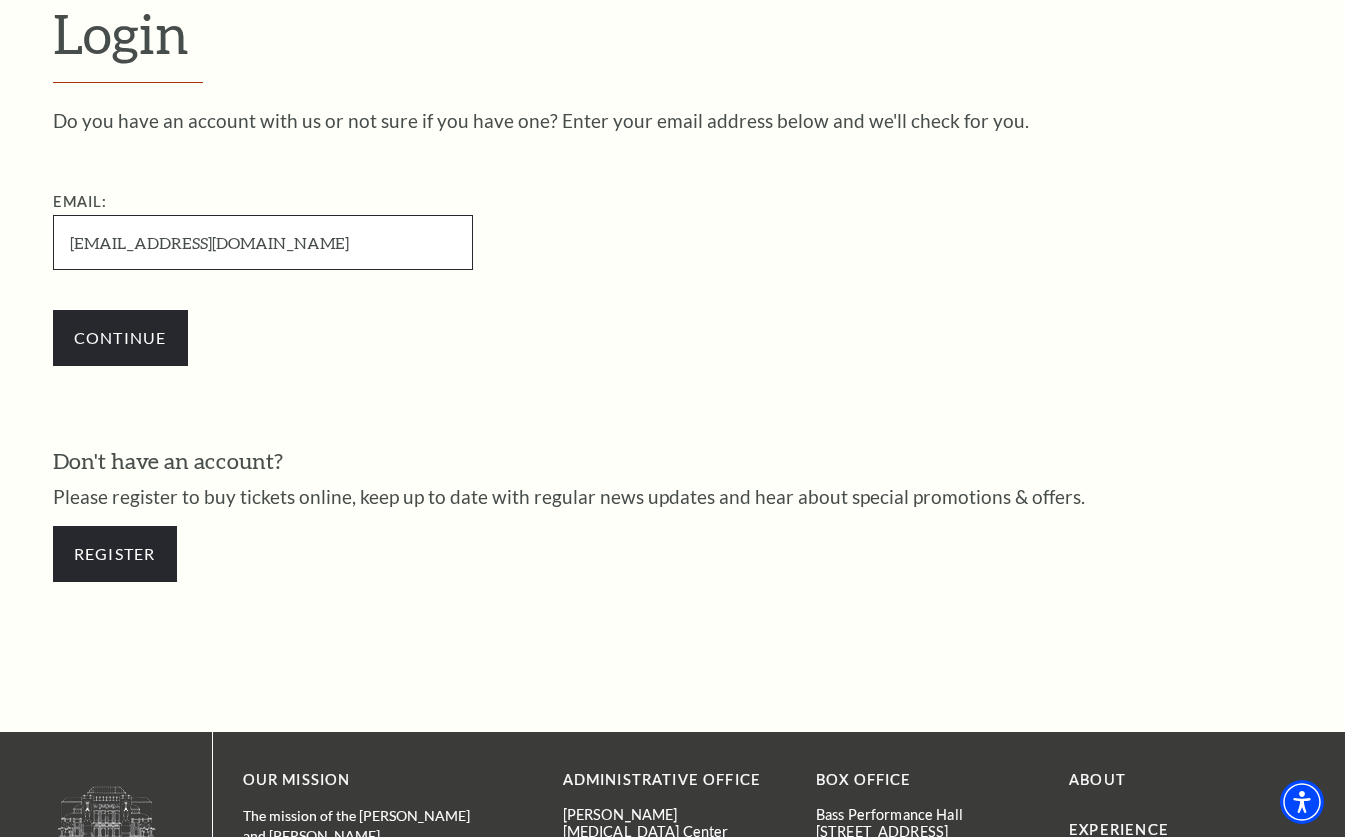 type on "bczap@icloud.com" 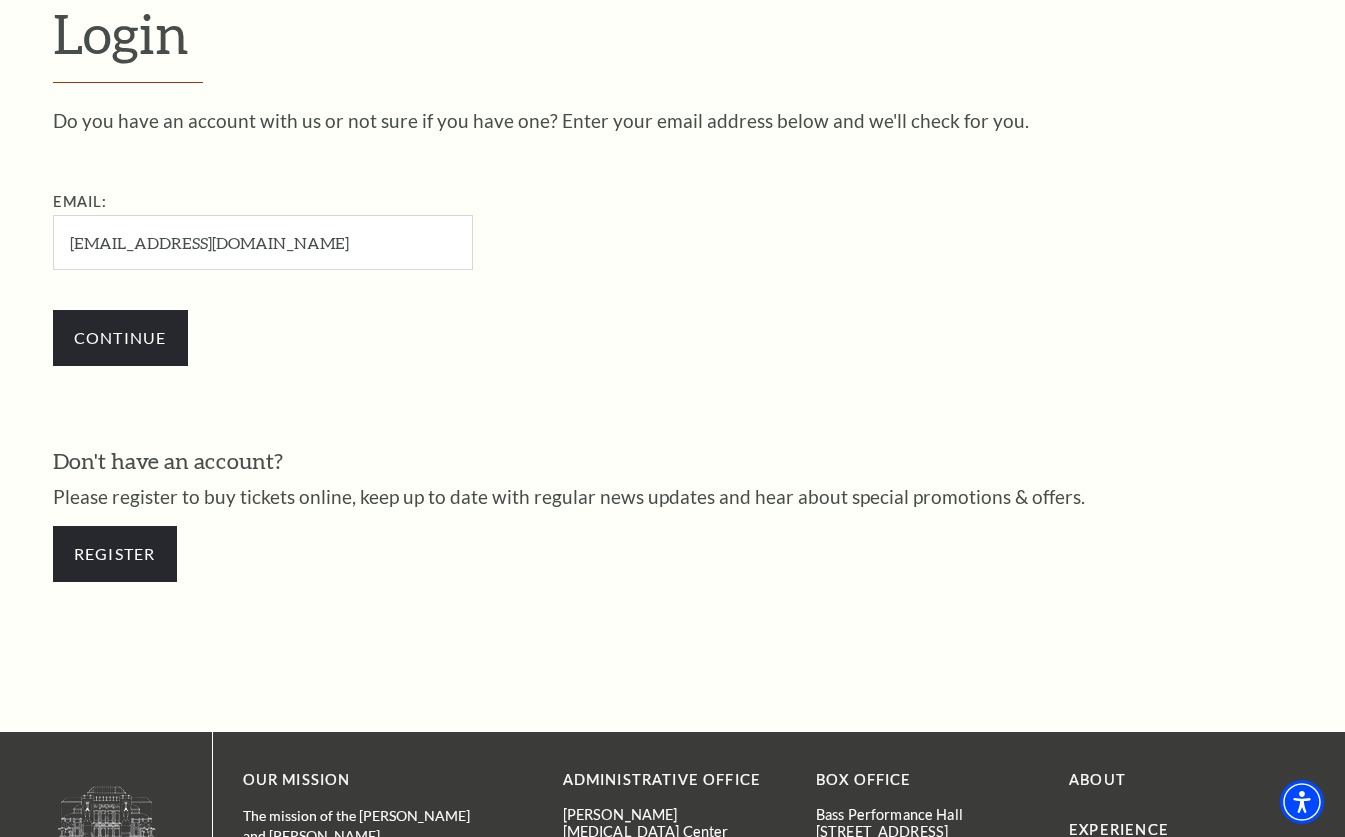 click on "Don't have an account?" at bounding box center (673, 461) 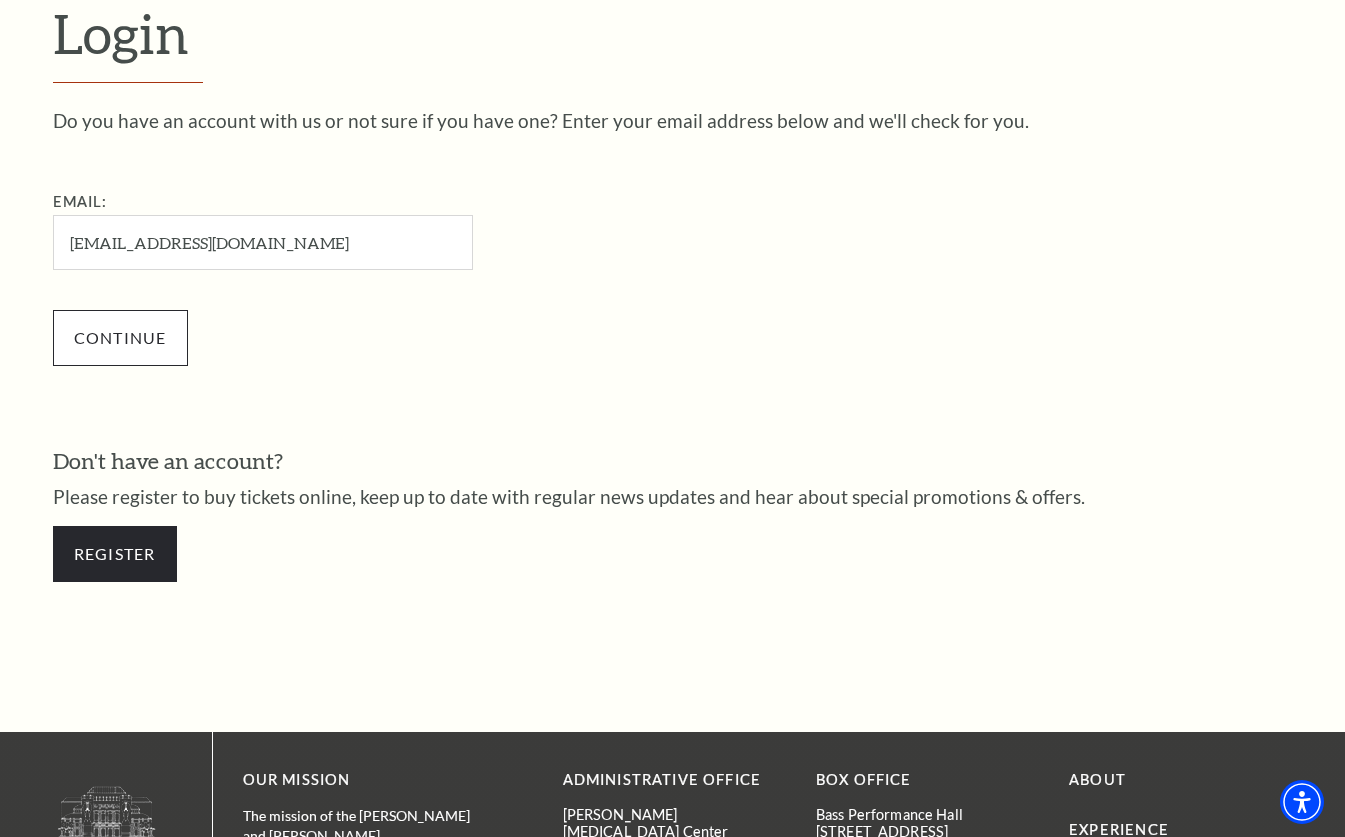 click on "Continue" at bounding box center [120, 338] 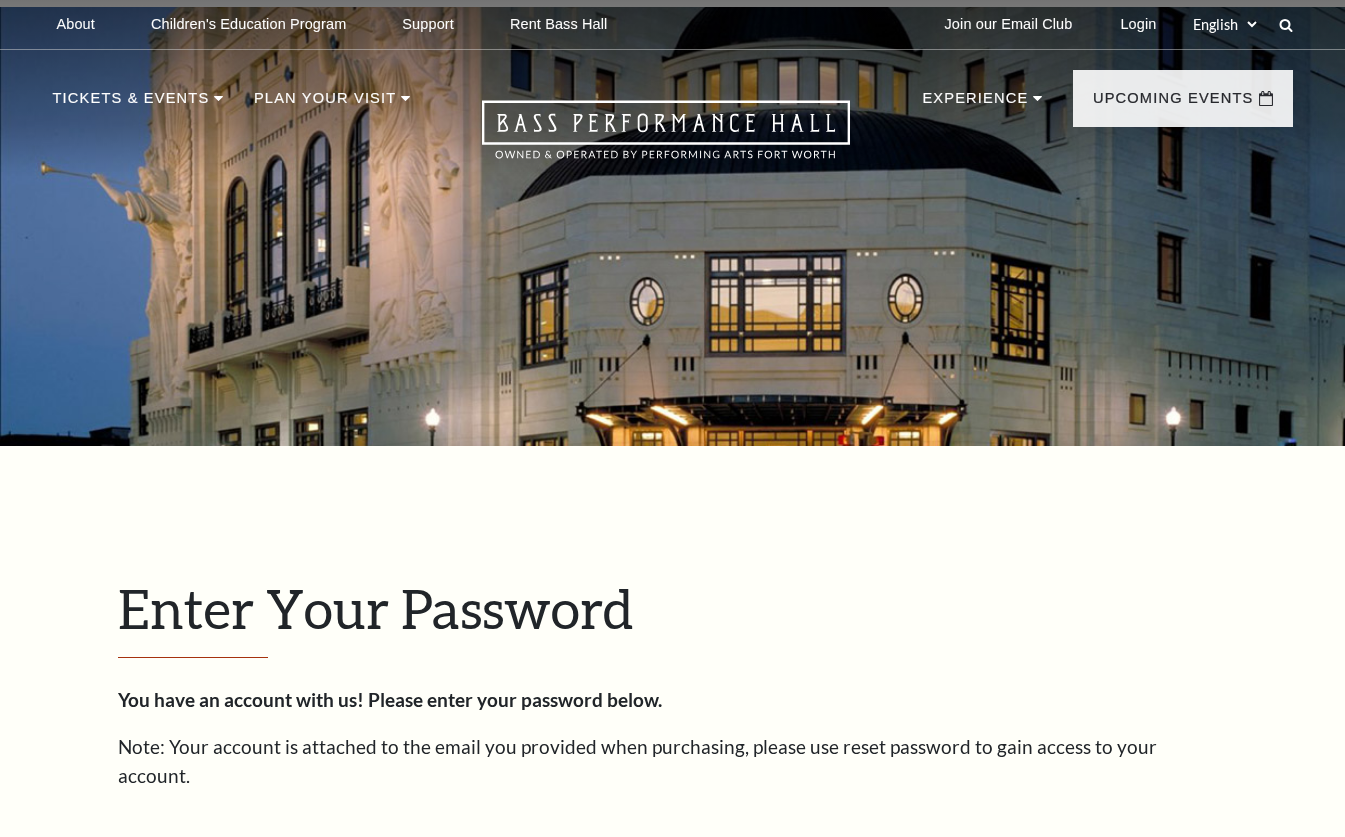 scroll, scrollTop: 571, scrollLeft: 0, axis: vertical 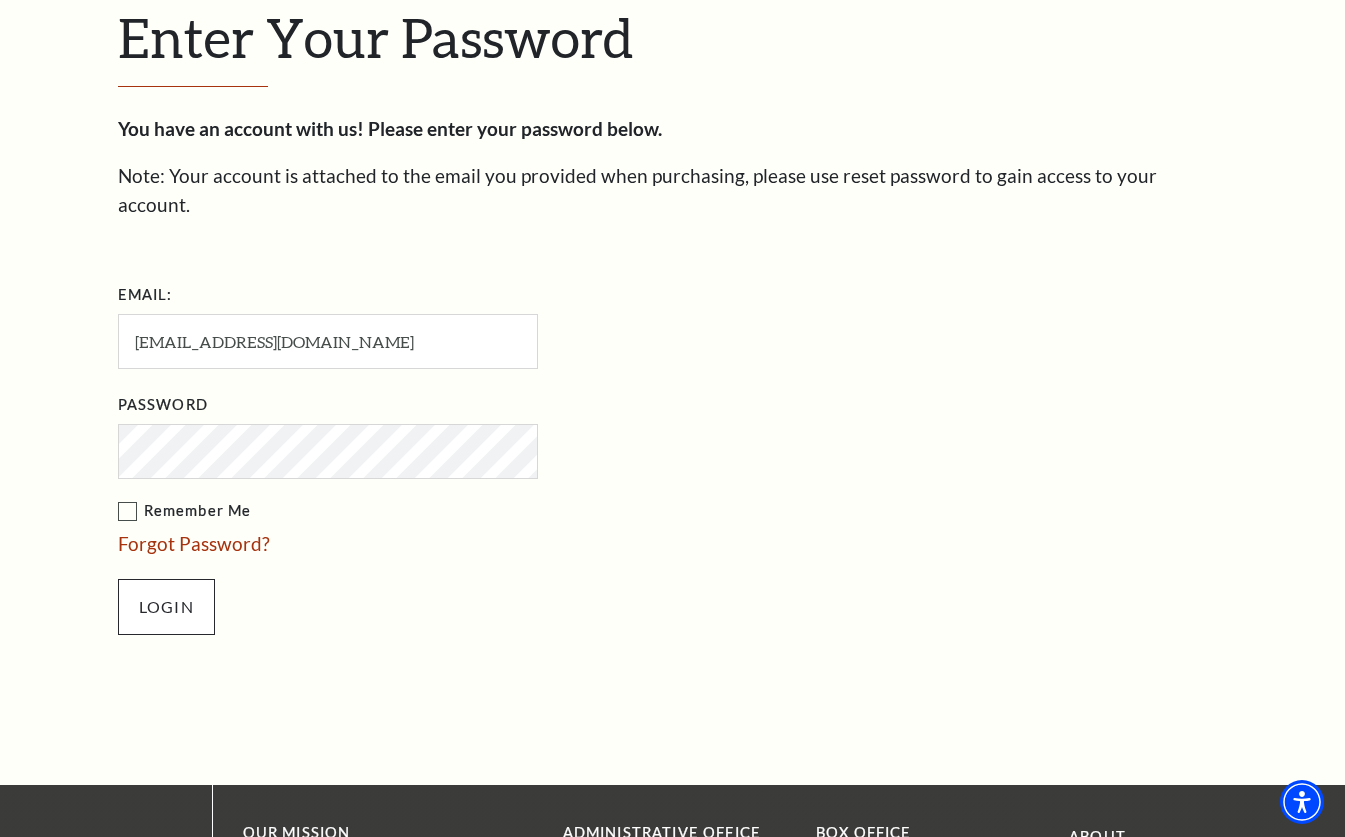 click on "Login" at bounding box center (166, 607) 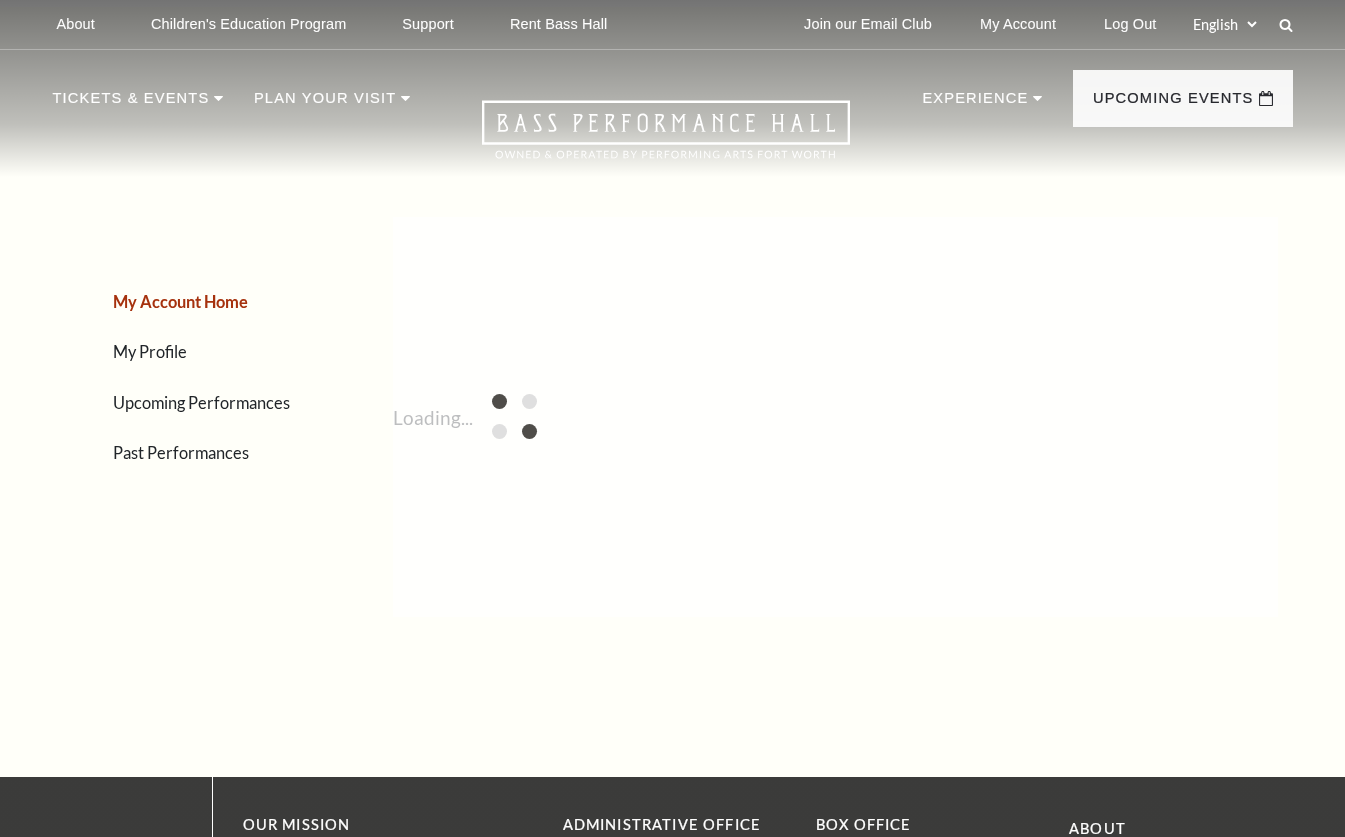 scroll, scrollTop: 0, scrollLeft: 0, axis: both 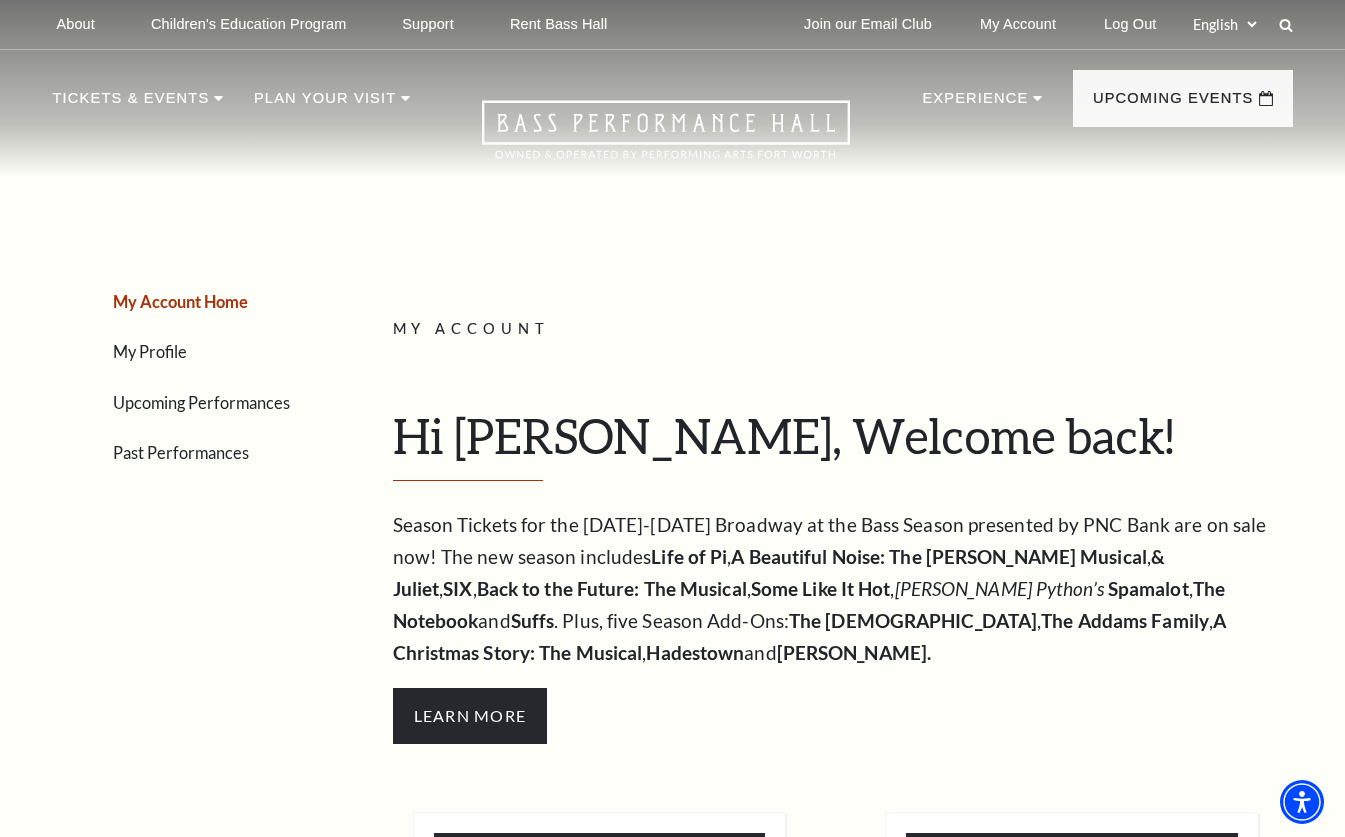 click on "Upcoming Performances" at bounding box center [201, 402] 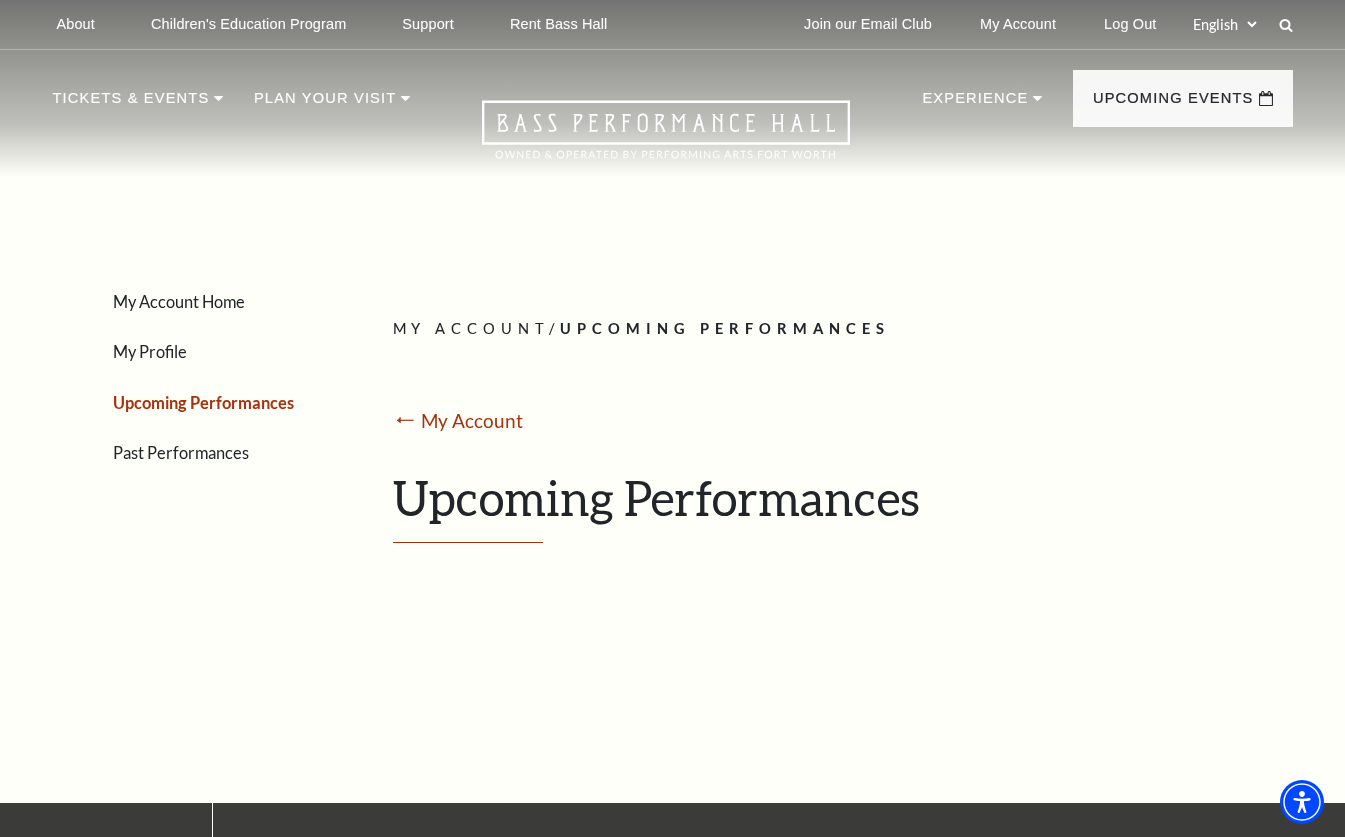 scroll, scrollTop: 0, scrollLeft: 0, axis: both 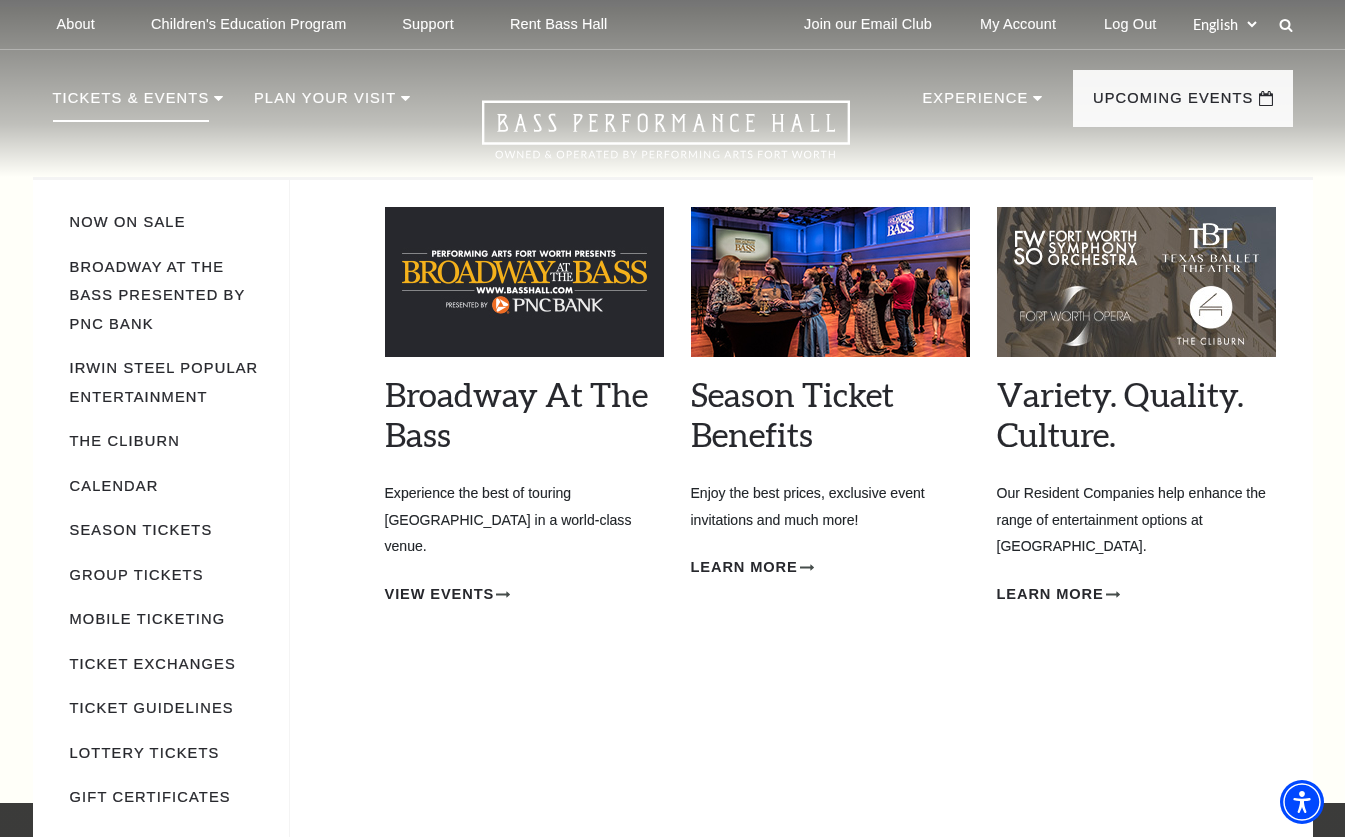click on "Tickets & Events" at bounding box center (131, 104) 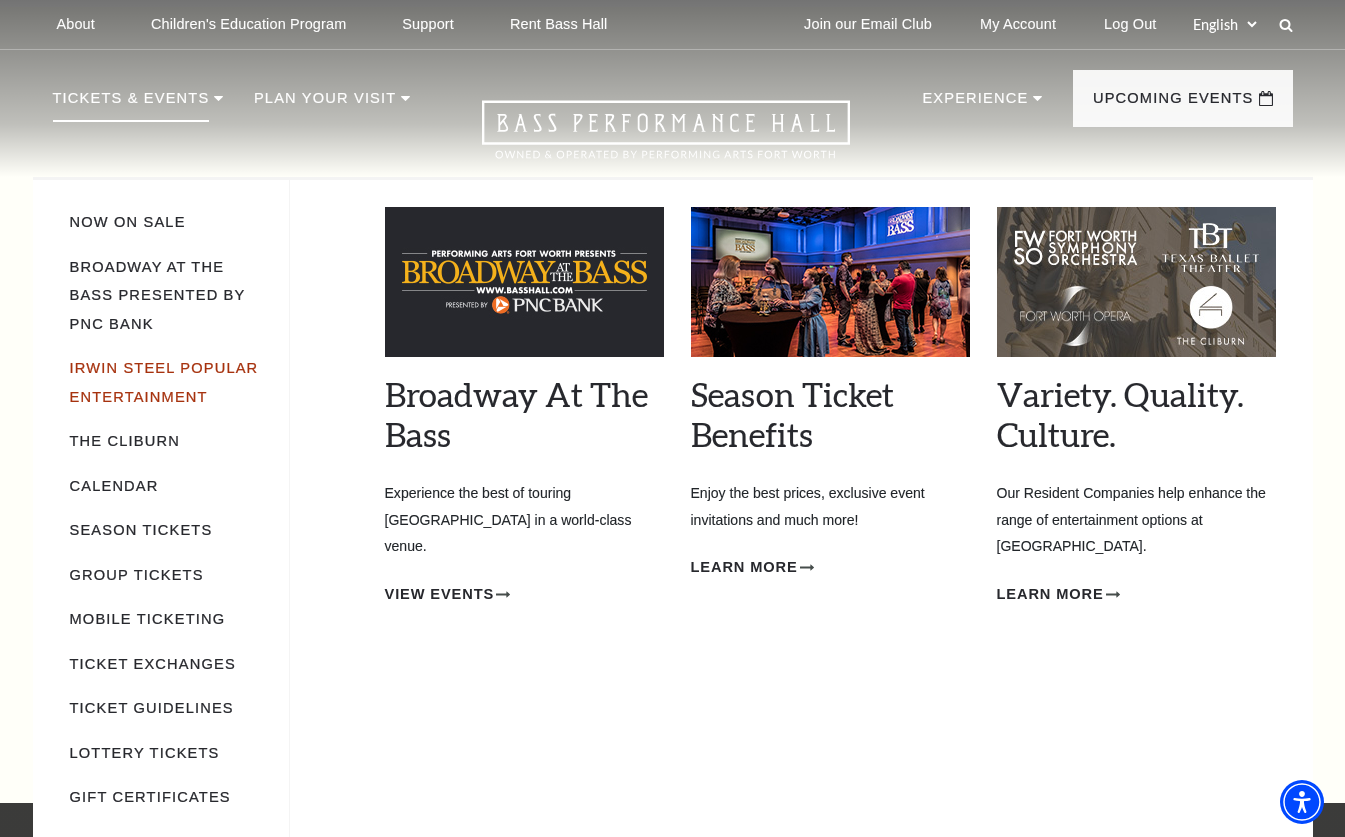 click on "Irwin Steel Popular Entertainment" at bounding box center (164, 382) 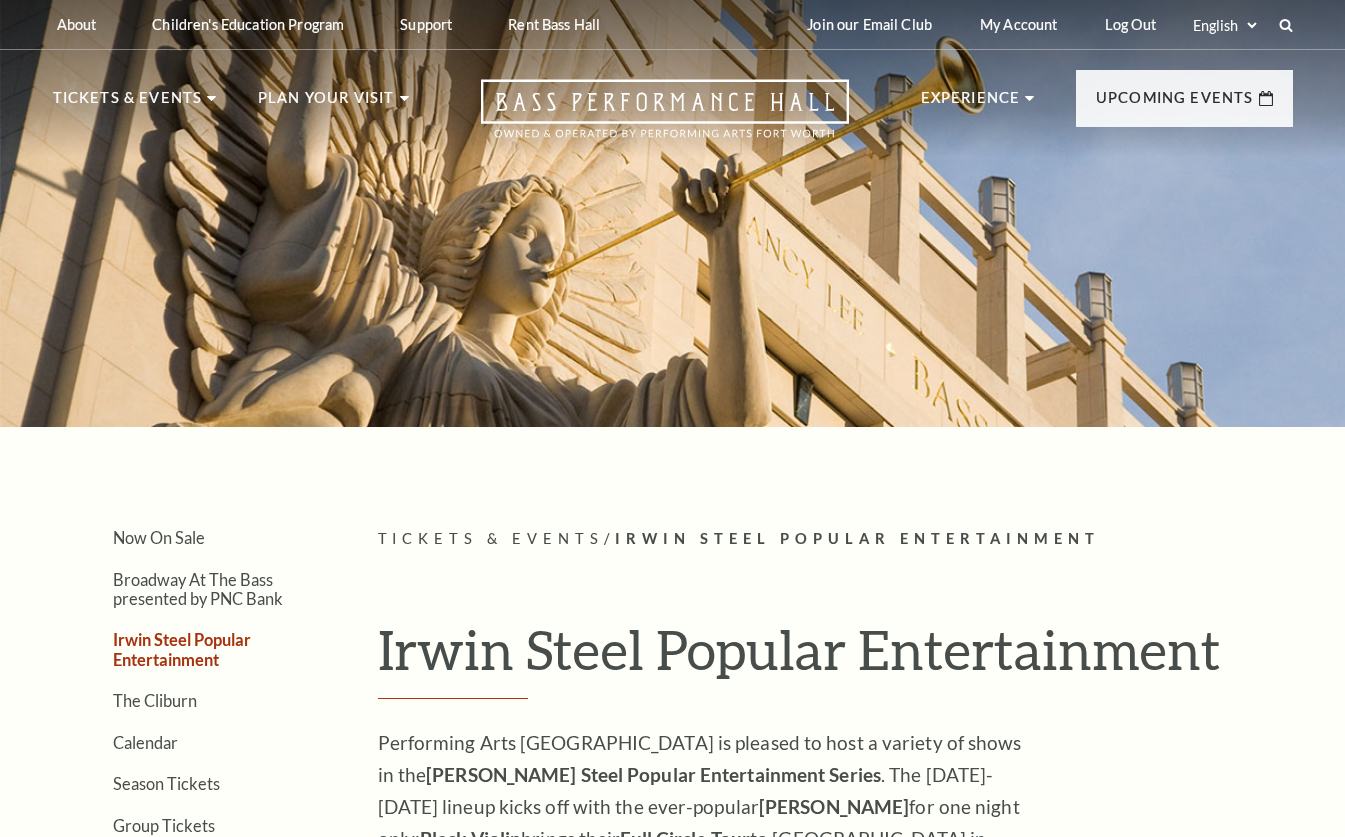 scroll, scrollTop: 0, scrollLeft: 0, axis: both 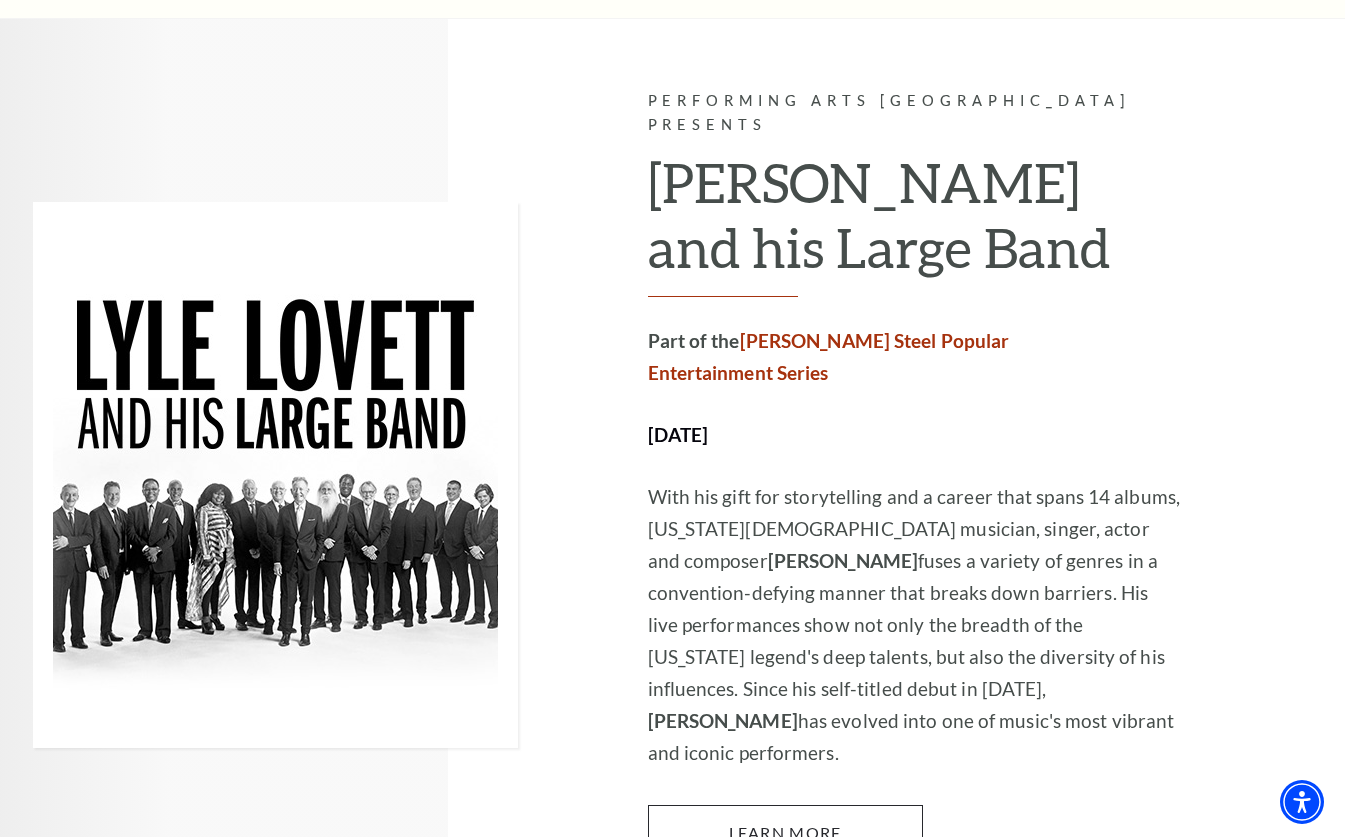 click on "Learn More" at bounding box center [785, 833] 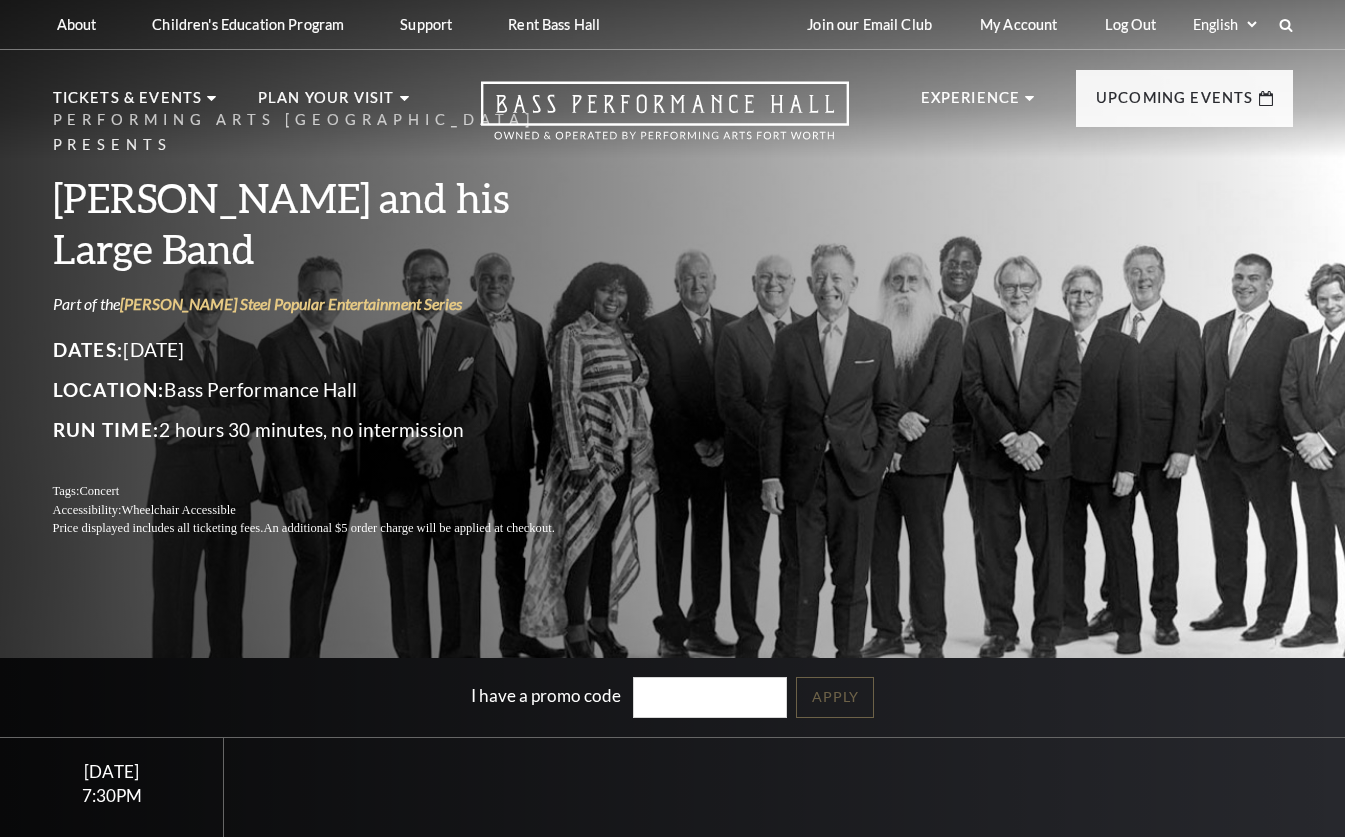 scroll, scrollTop: 0, scrollLeft: 0, axis: both 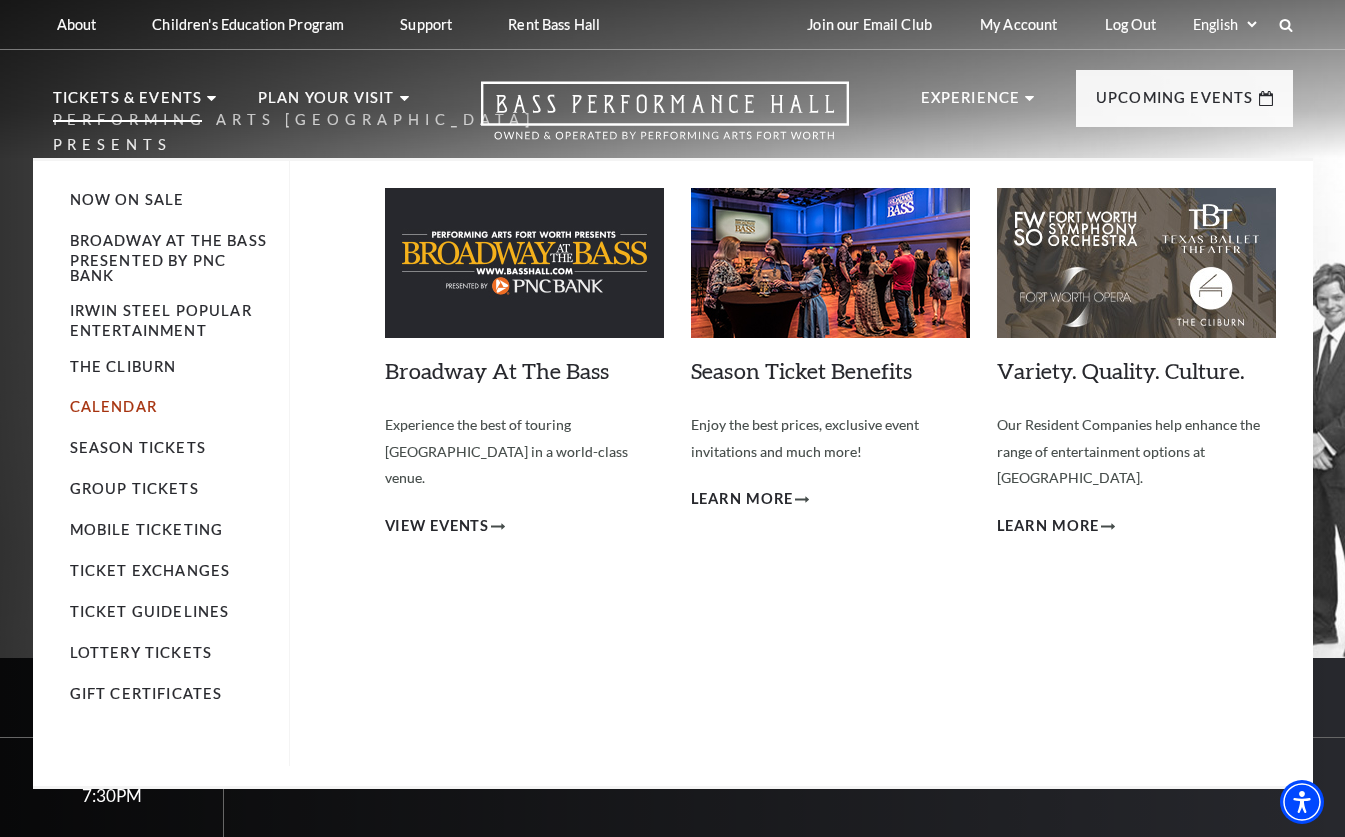 click on "Calendar" at bounding box center [113, 406] 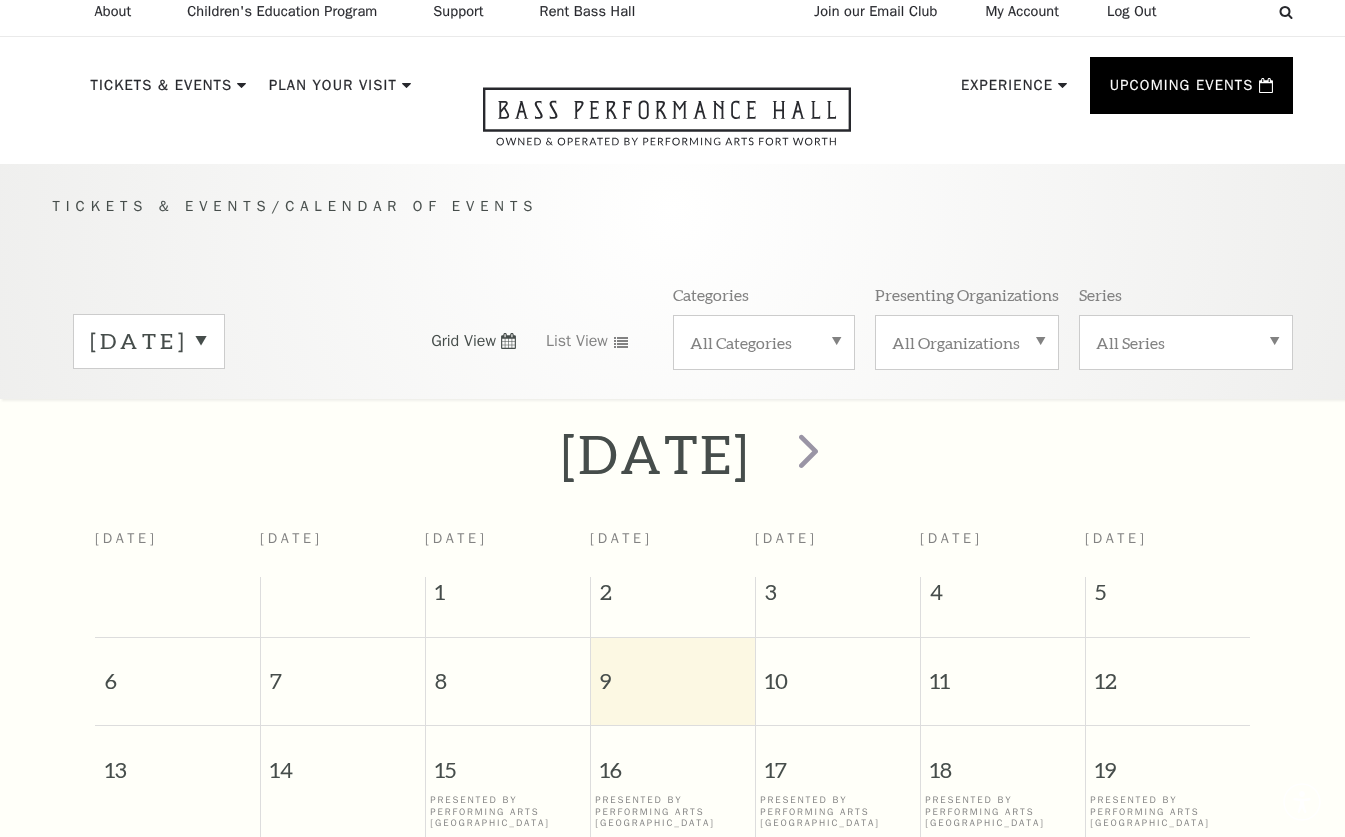 scroll, scrollTop: 162, scrollLeft: 0, axis: vertical 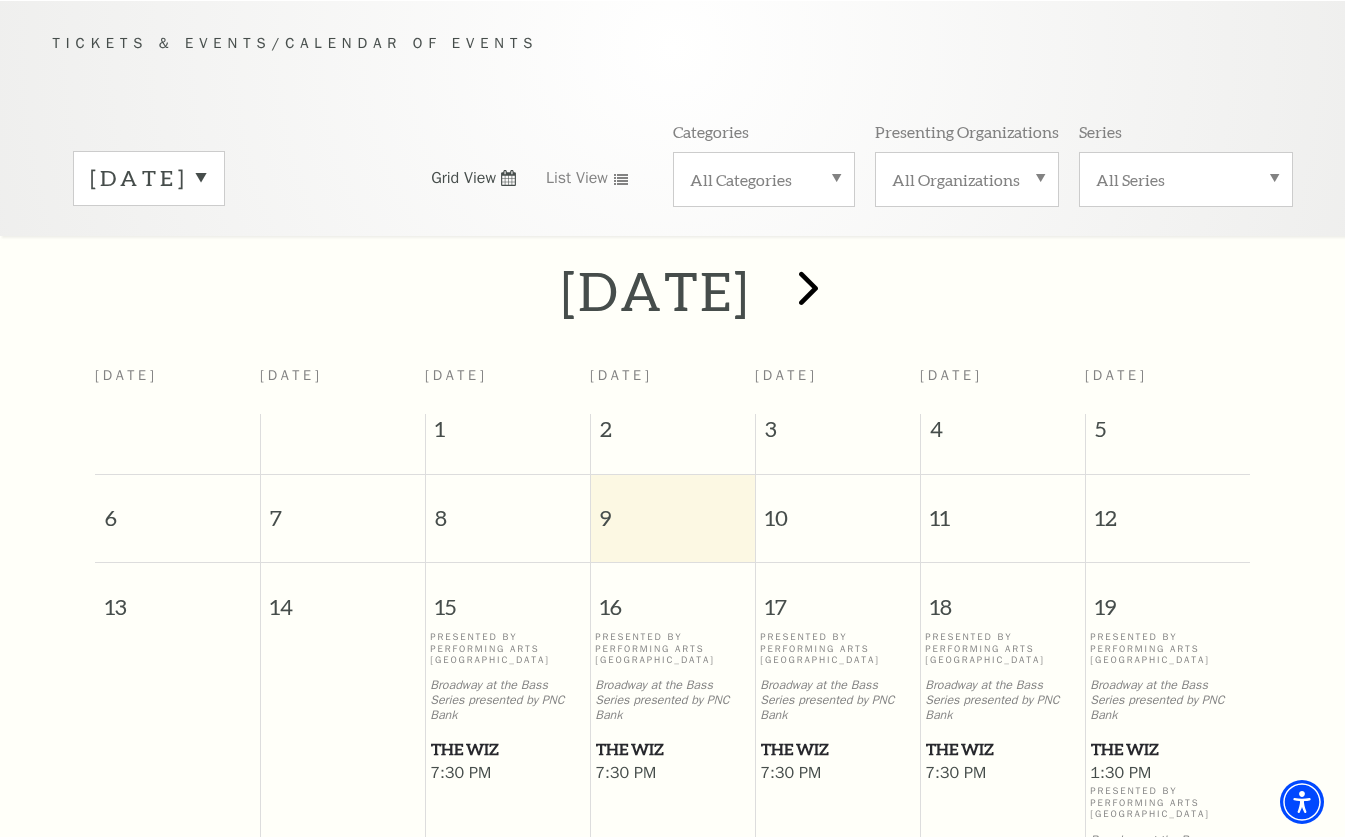 click at bounding box center (808, 287) 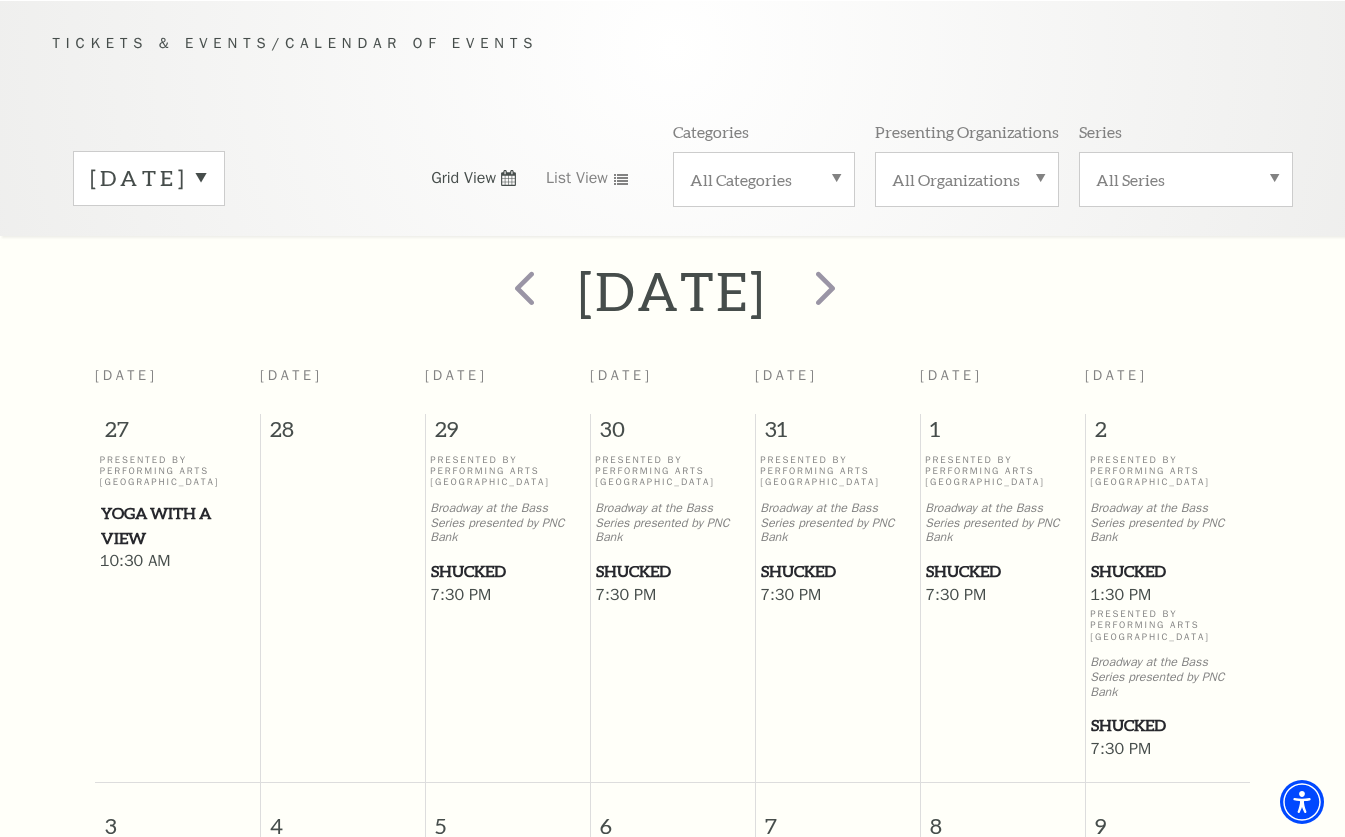 click at bounding box center (822, 290) 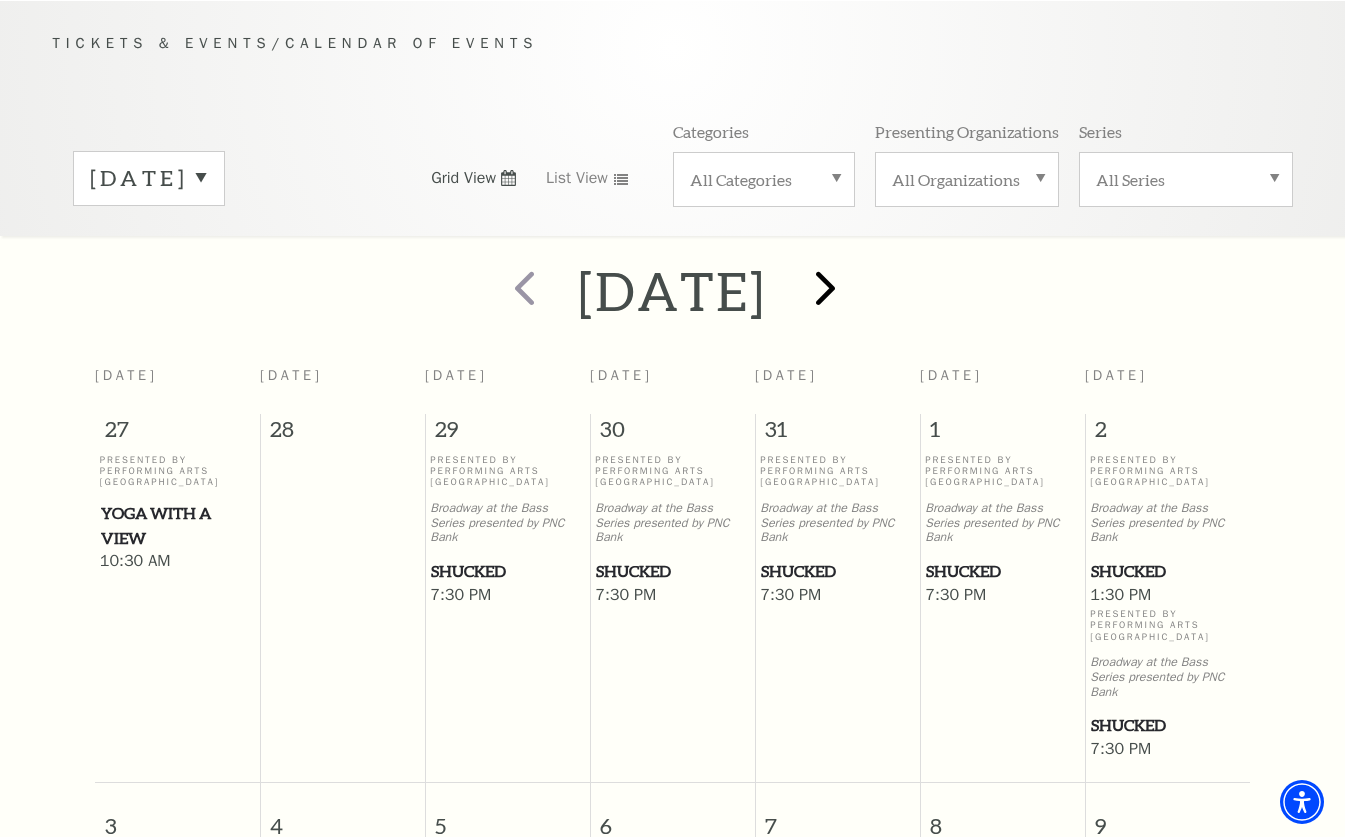 click at bounding box center [825, 287] 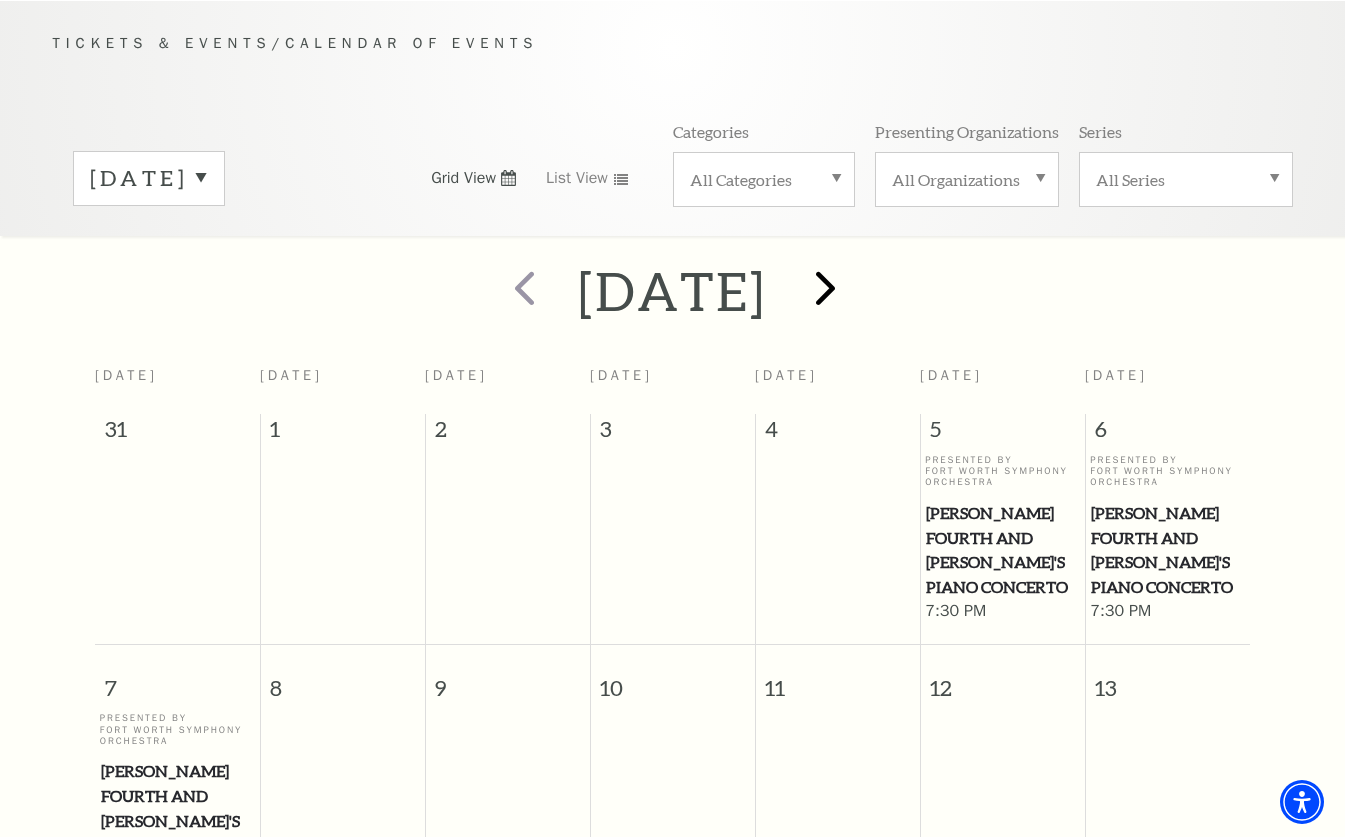 click at bounding box center (825, 287) 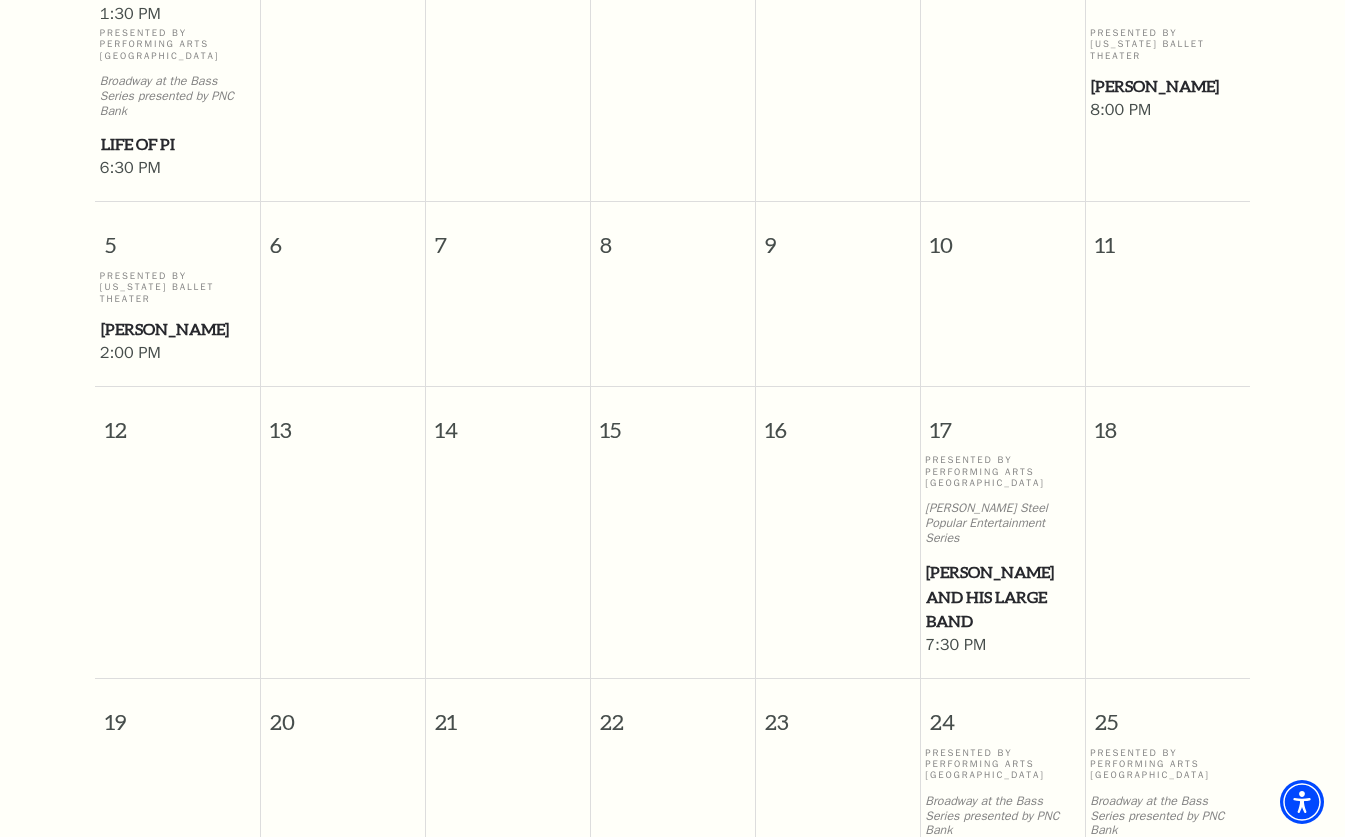 scroll, scrollTop: 758, scrollLeft: 0, axis: vertical 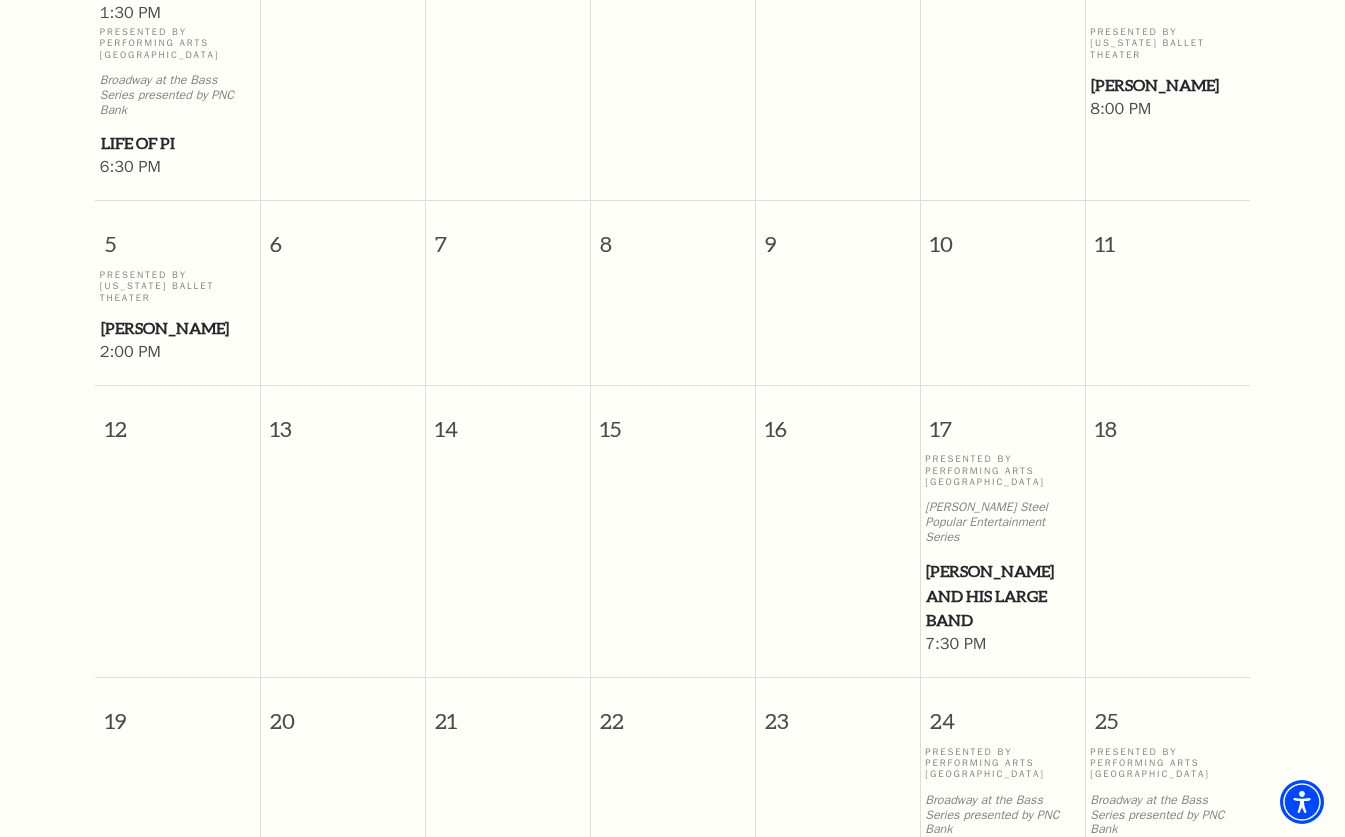 click on "Irwin Steel Popular Entertainment Series" at bounding box center (1002, 522) 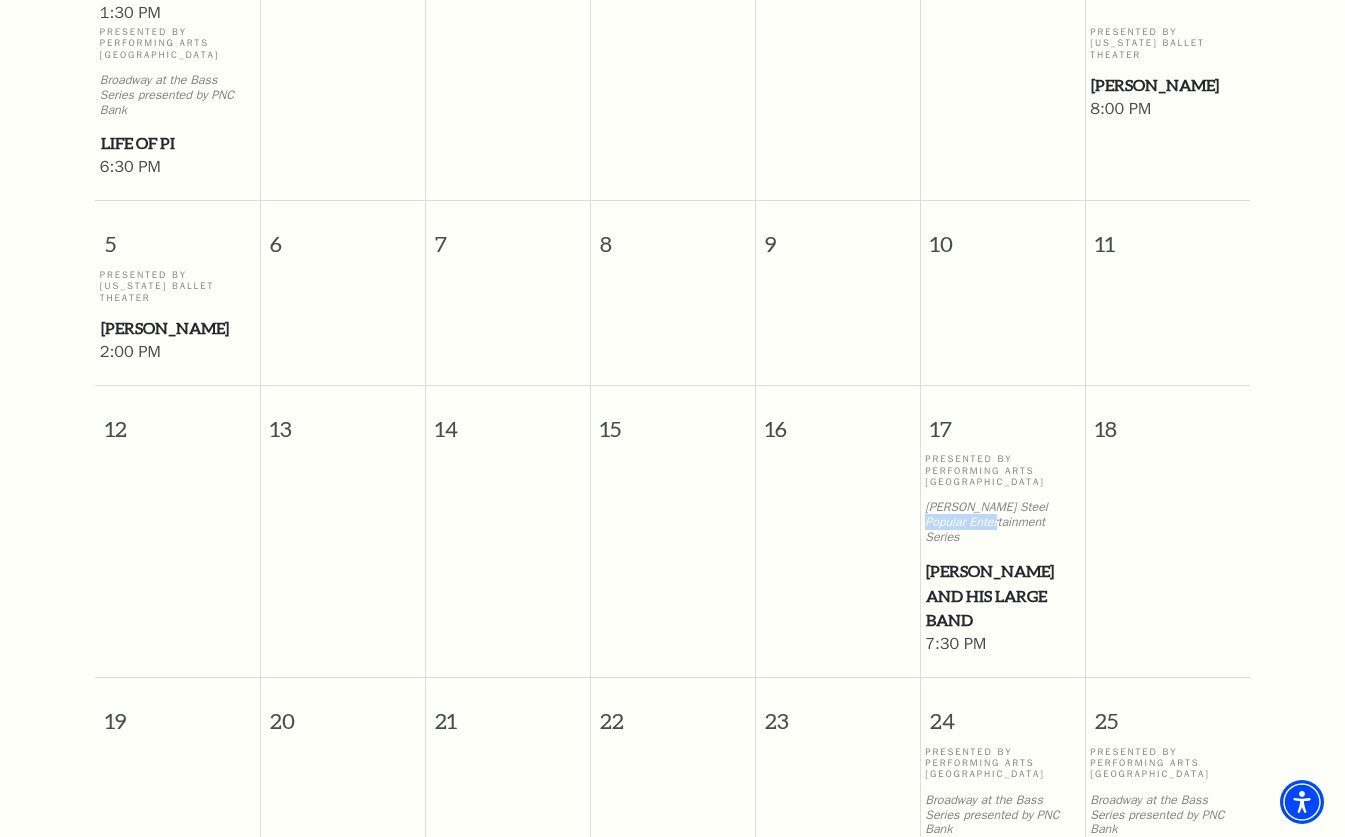 click on "Irwin Steel Popular Entertainment Series" at bounding box center (1002, 522) 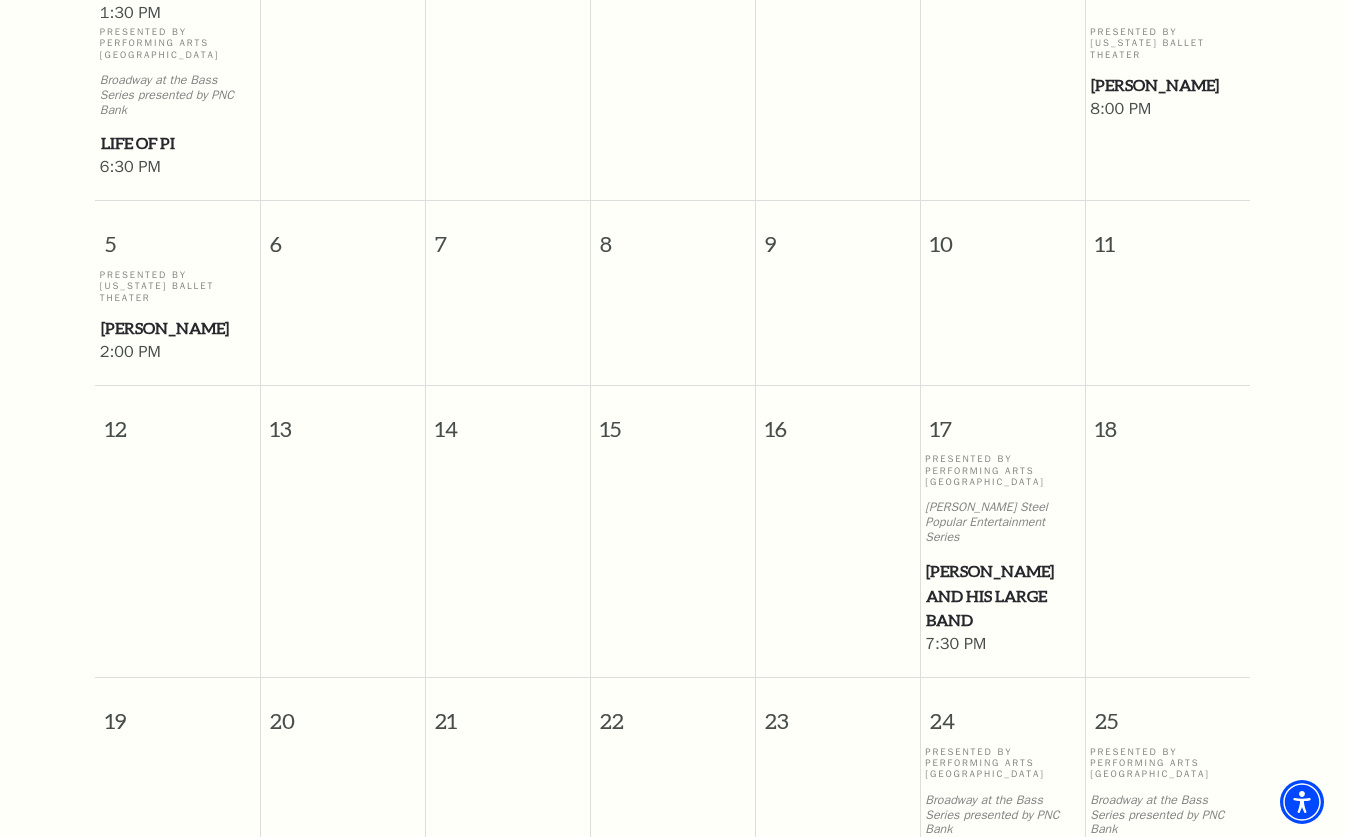 click on "Lyle Lovett and his Large Band" at bounding box center [1002, 596] 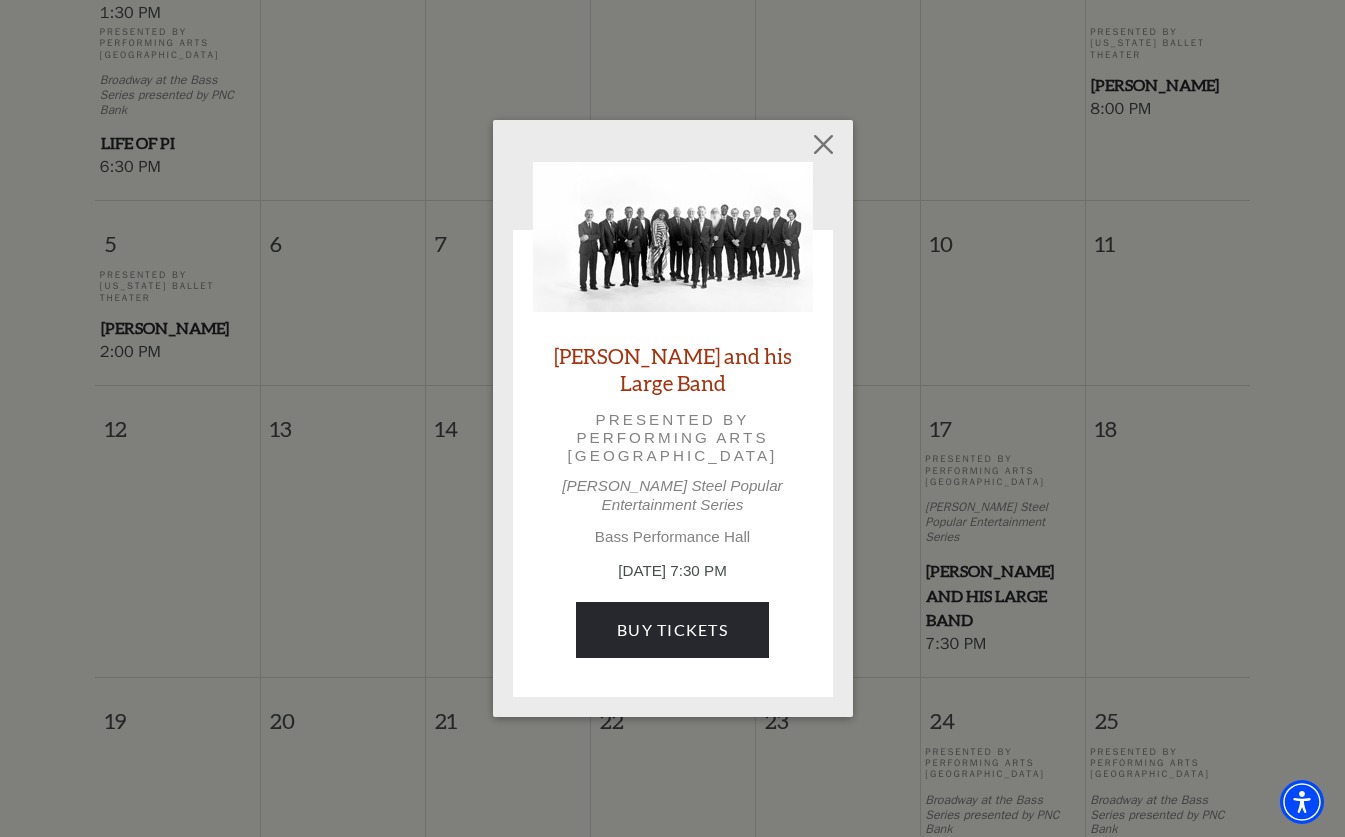 click on "Lyle Lovett and his Large Band   Presented by Performing Arts Fort Worth   Irwin Steel Popular Entertainment Series   Bass Performance Hall
October 17, 7:30 PM
Buy Tickets" at bounding box center [672, 418] 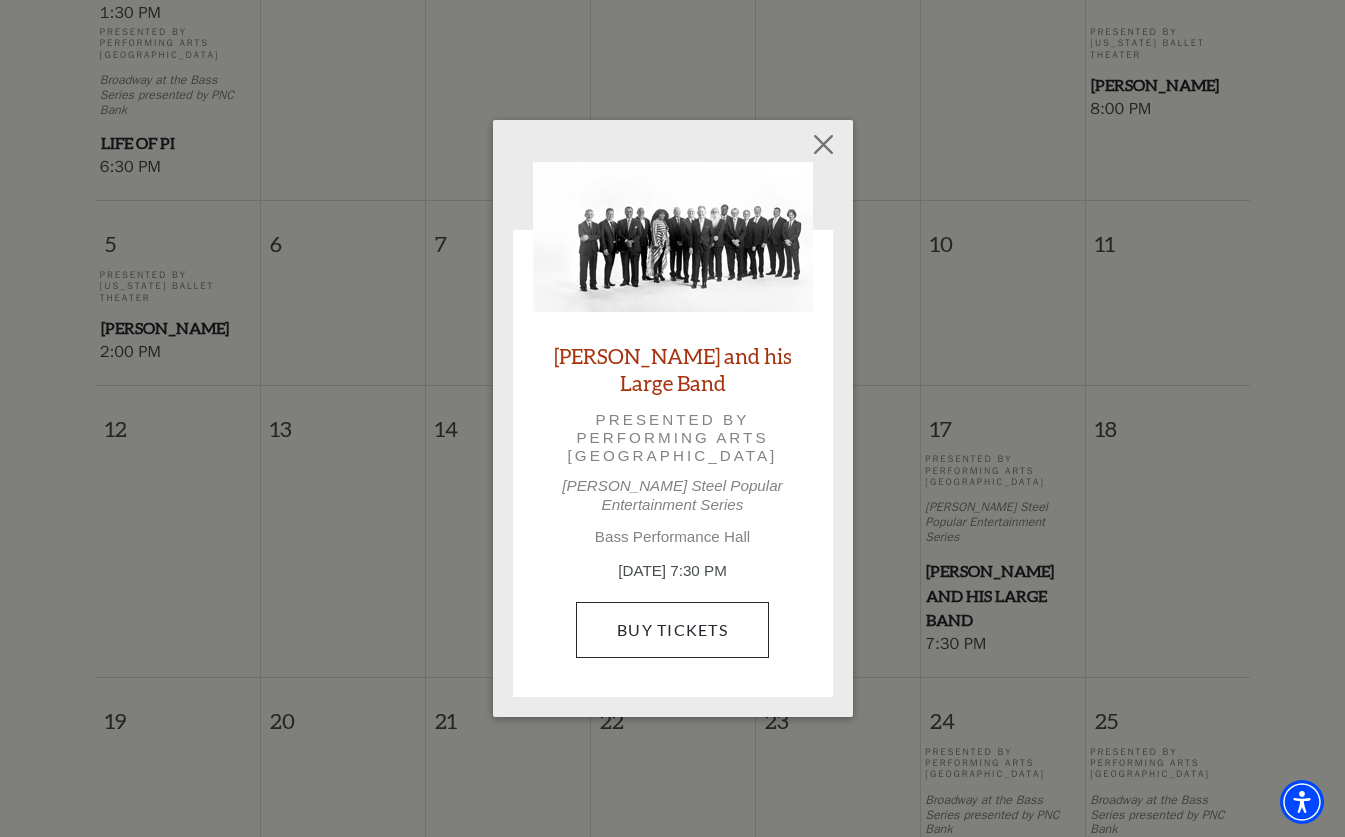 click on "Buy Tickets" at bounding box center (672, 630) 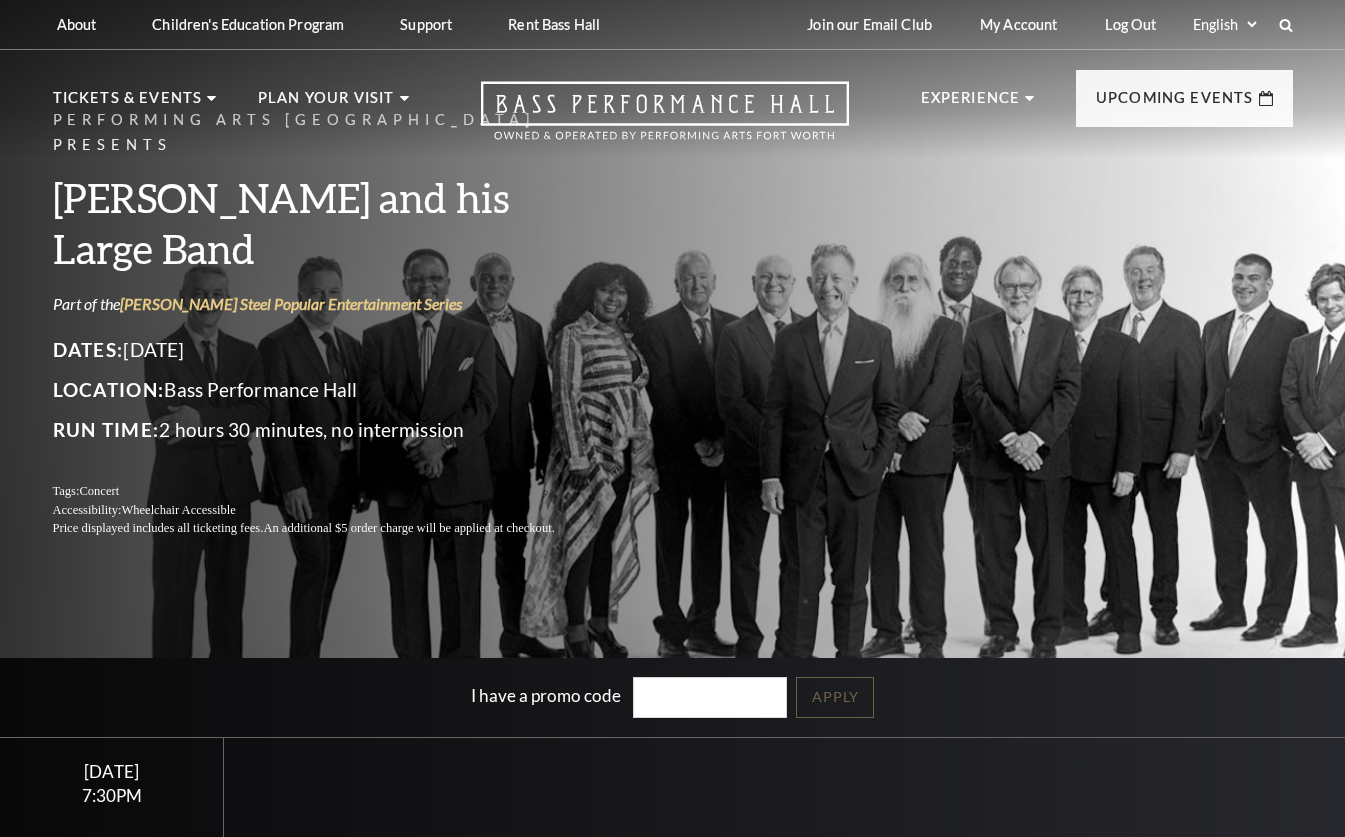 scroll, scrollTop: 0, scrollLeft: 0, axis: both 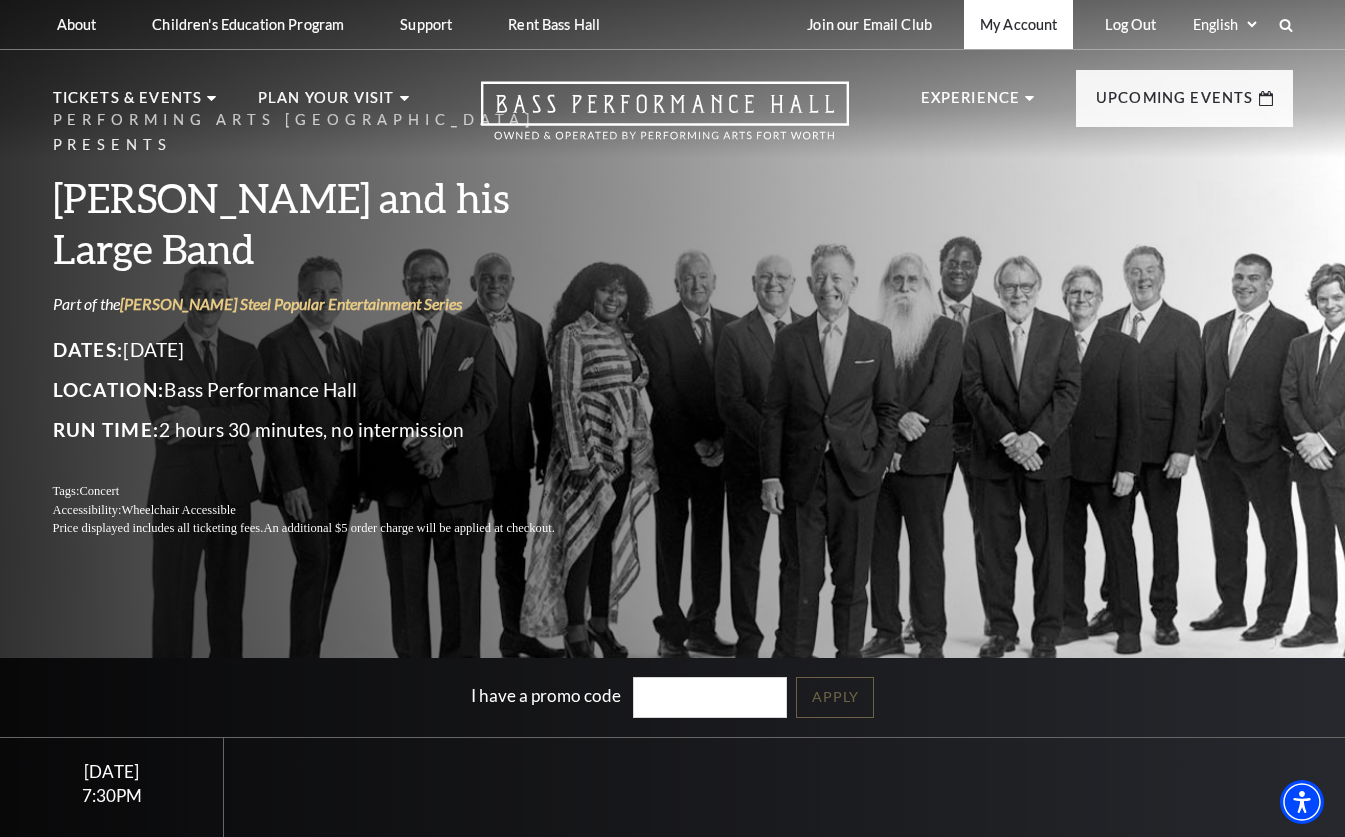 click on "My Account" at bounding box center [1018, 24] 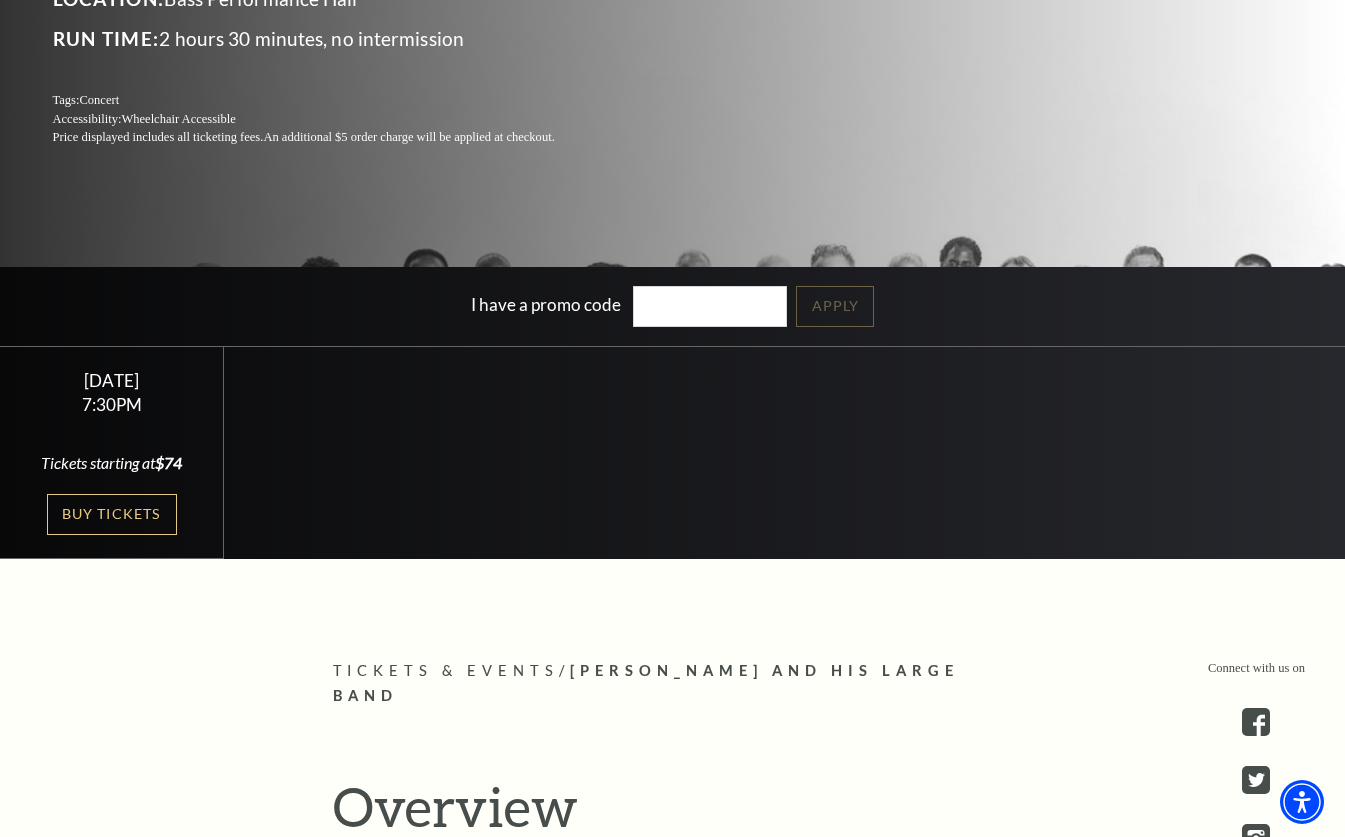 scroll, scrollTop: 392, scrollLeft: 0, axis: vertical 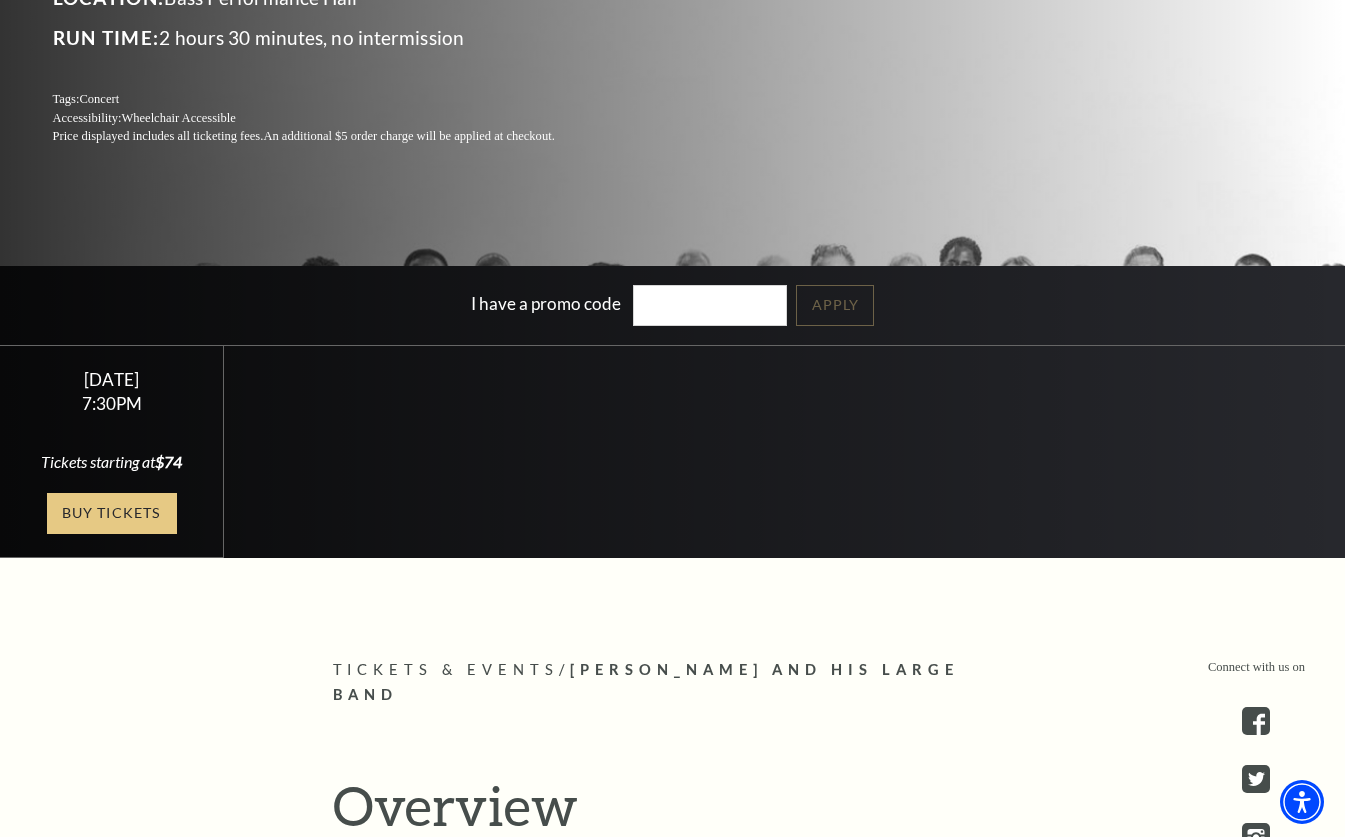 click on "Buy Tickets" at bounding box center (112, 513) 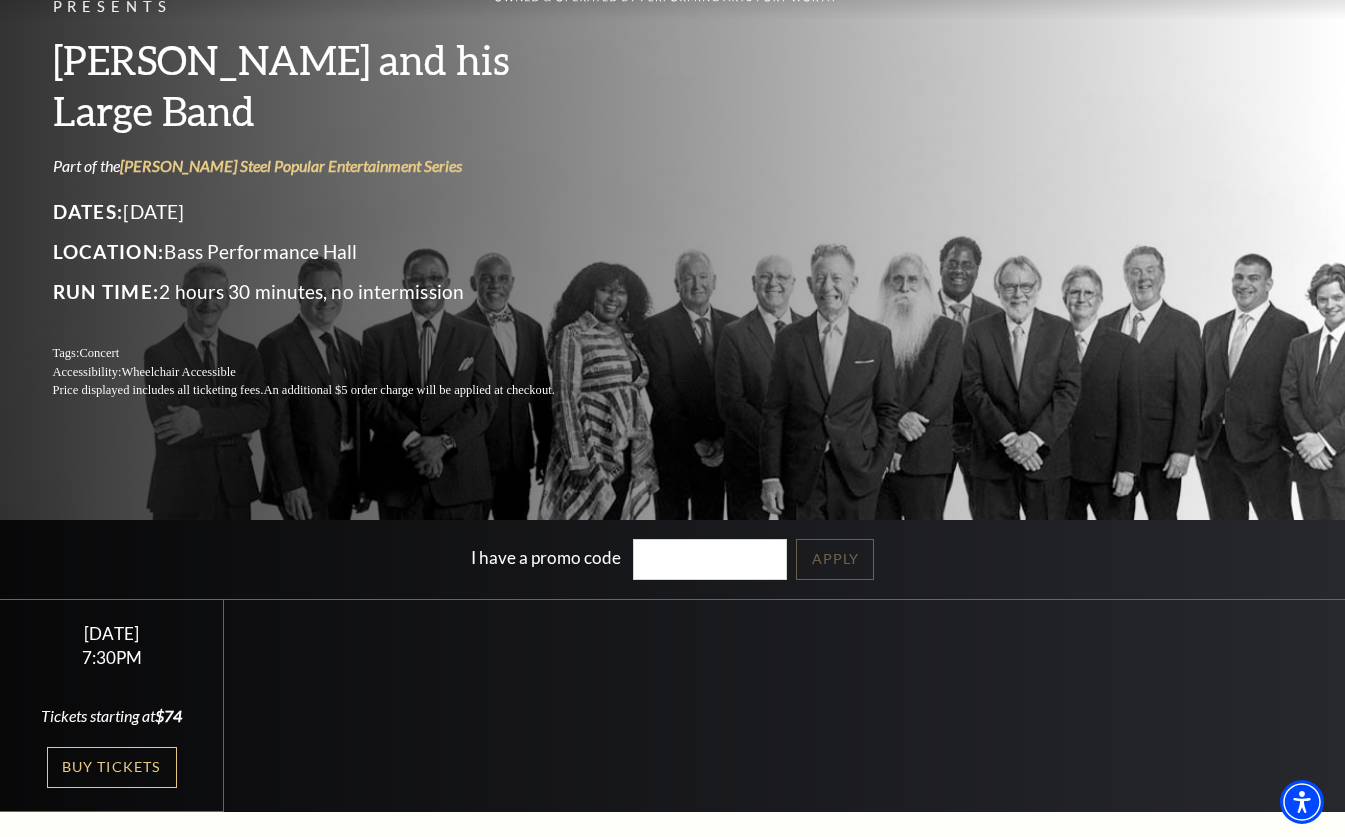 scroll, scrollTop: 143, scrollLeft: 0, axis: vertical 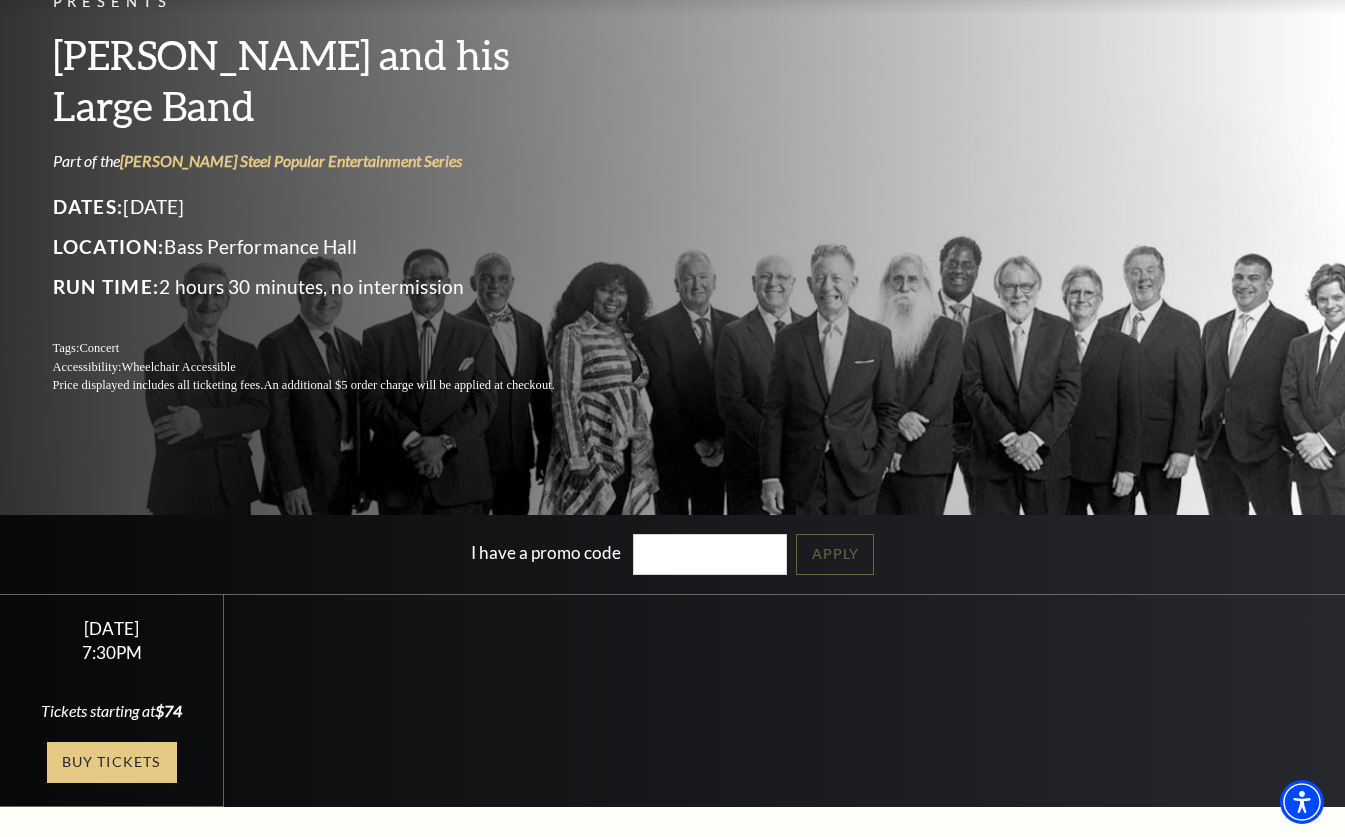 click on "Buy Tickets" at bounding box center (112, 762) 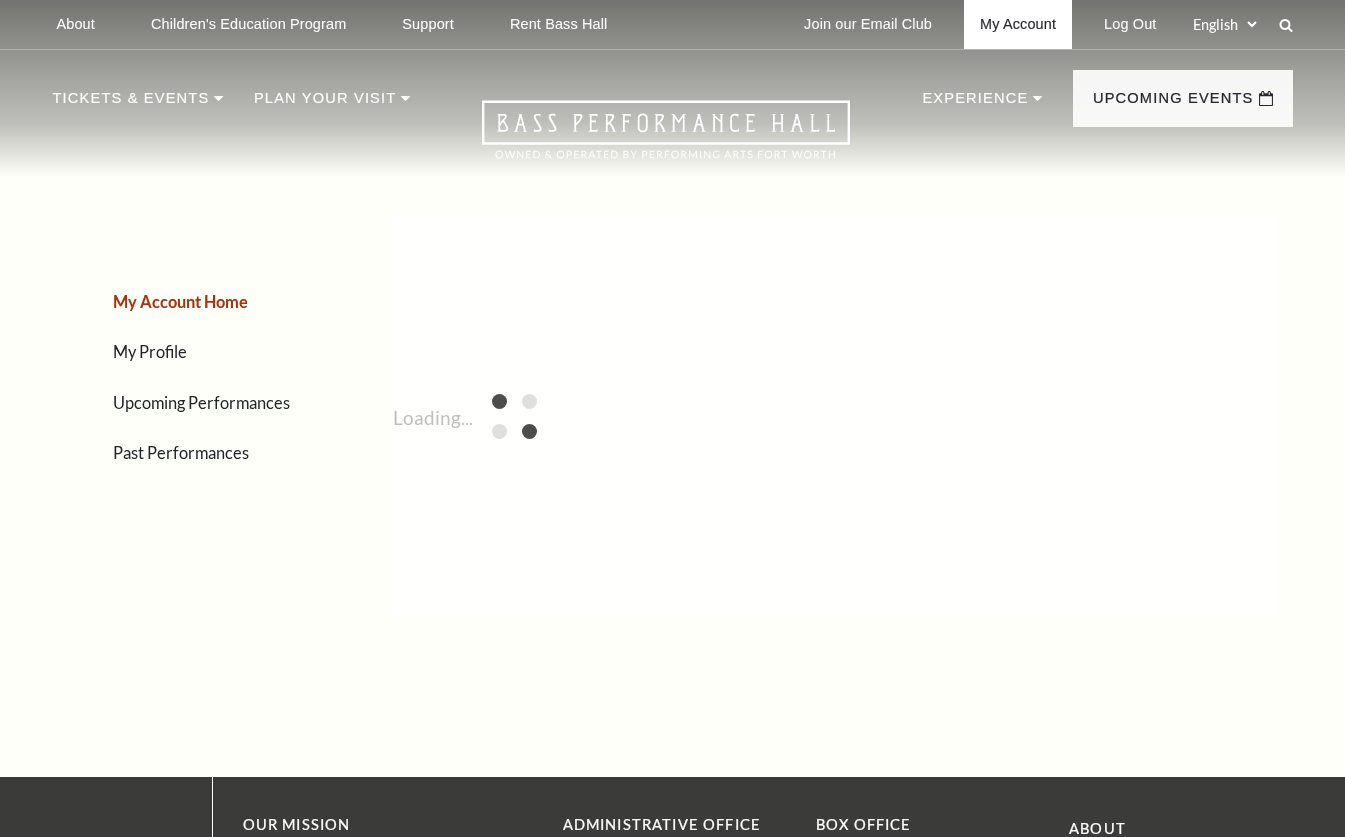 scroll, scrollTop: 0, scrollLeft: 0, axis: both 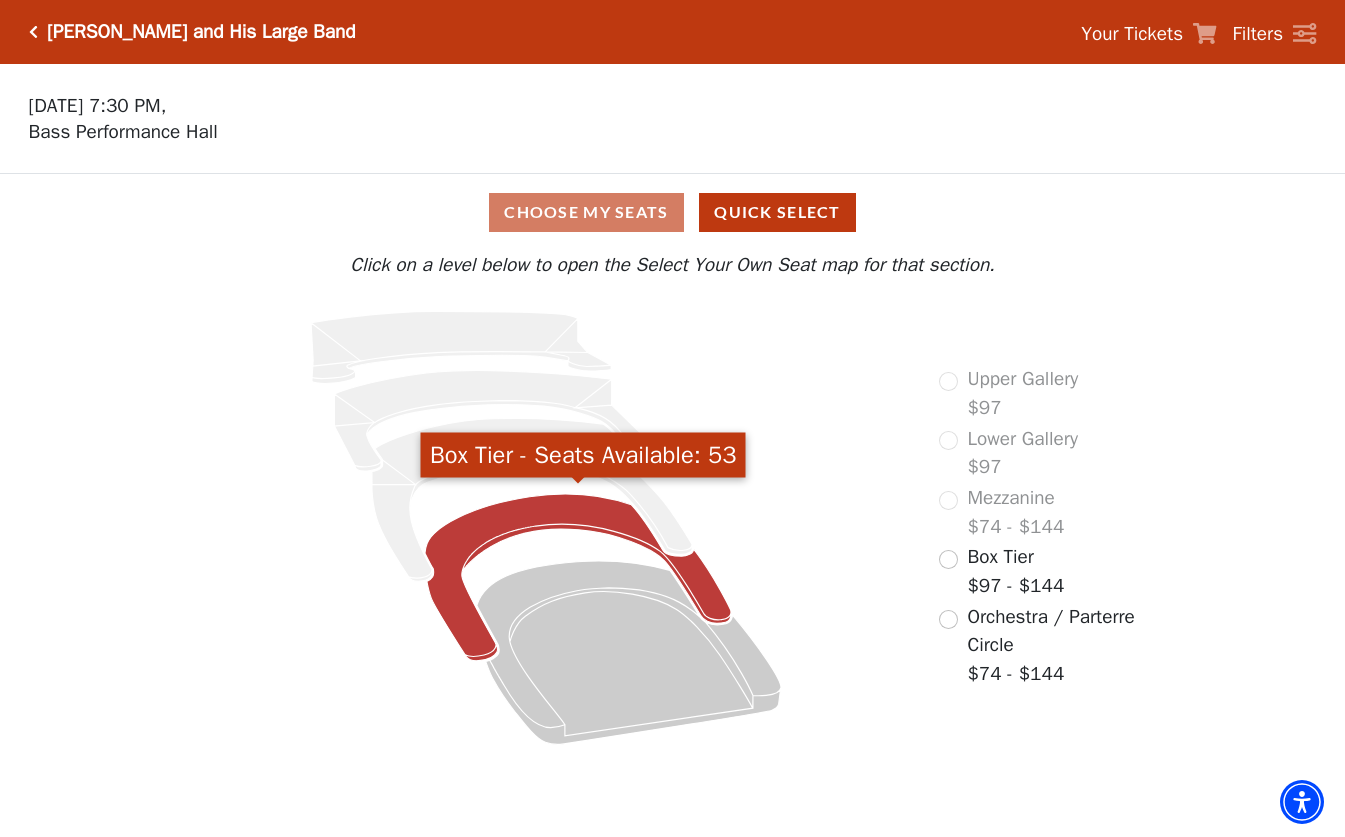 click 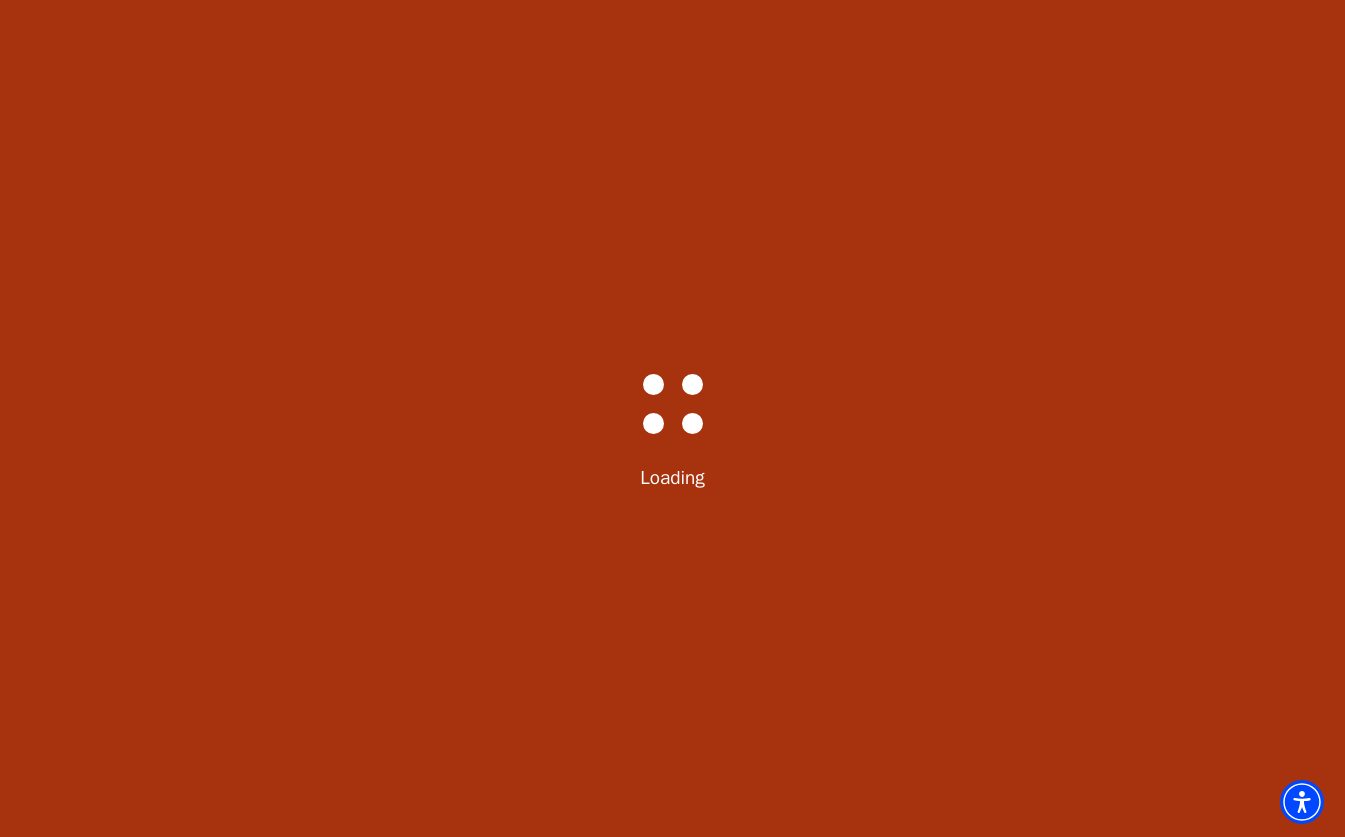 scroll, scrollTop: 93, scrollLeft: 0, axis: vertical 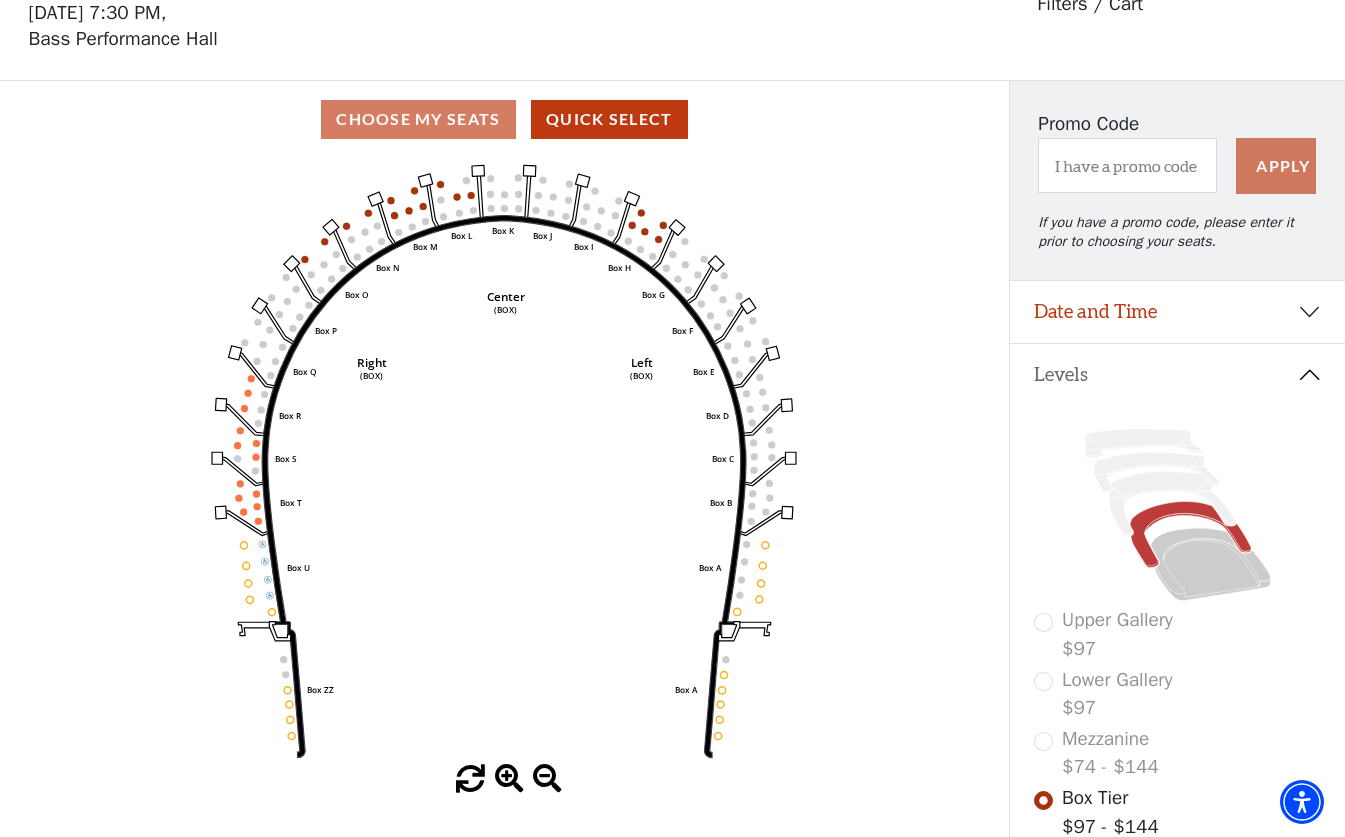 click on "Left   (BOX)   Right   (BOX)   Center   (BOX)   Box ZZ   Box U   Box T   Box S   Box R   Box Q   Box P   Box O   Box N   Box M   Box L   Box A   Box A   Box B   Box C   Box D   Box E   Box F   Box G   Box H   Box I   Box J   Box K" 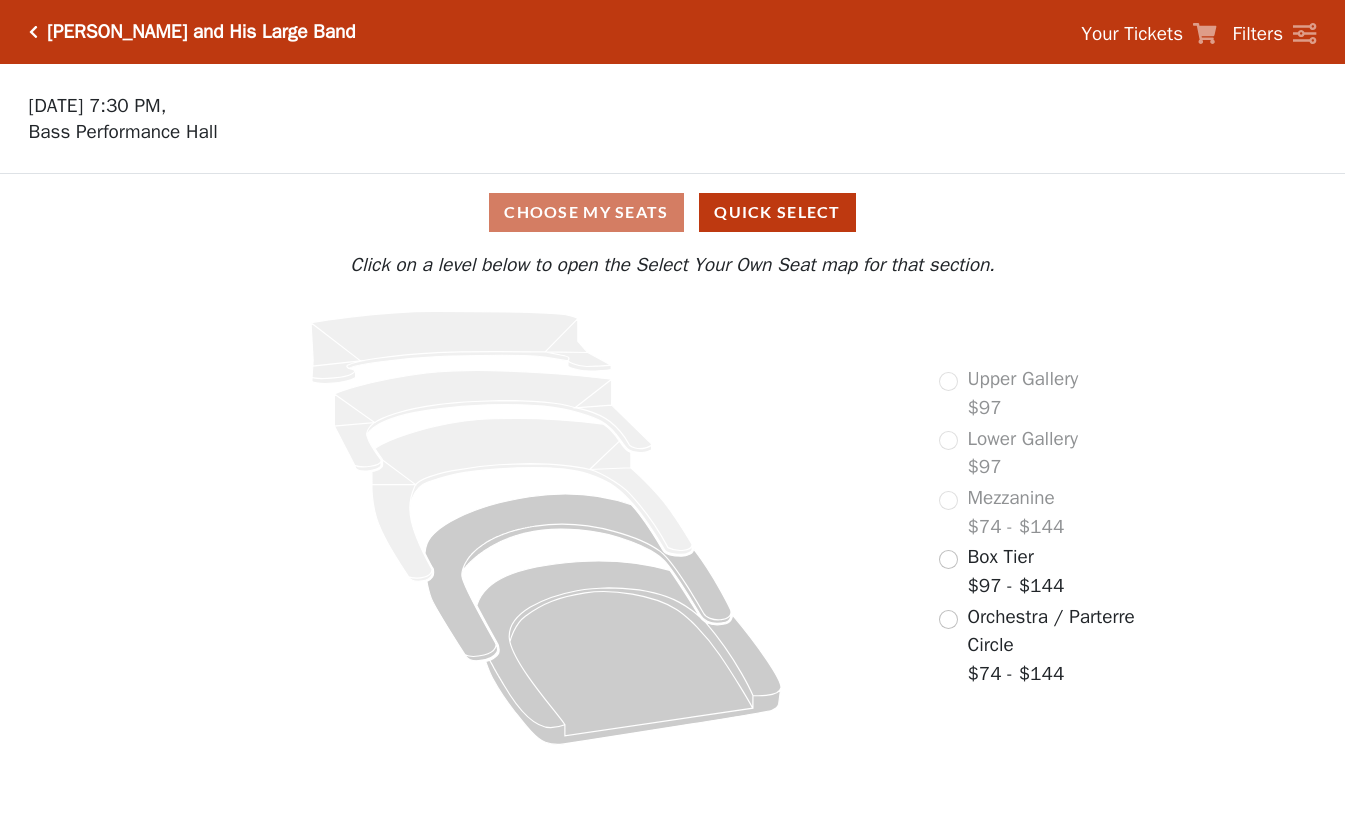 scroll, scrollTop: 0, scrollLeft: 0, axis: both 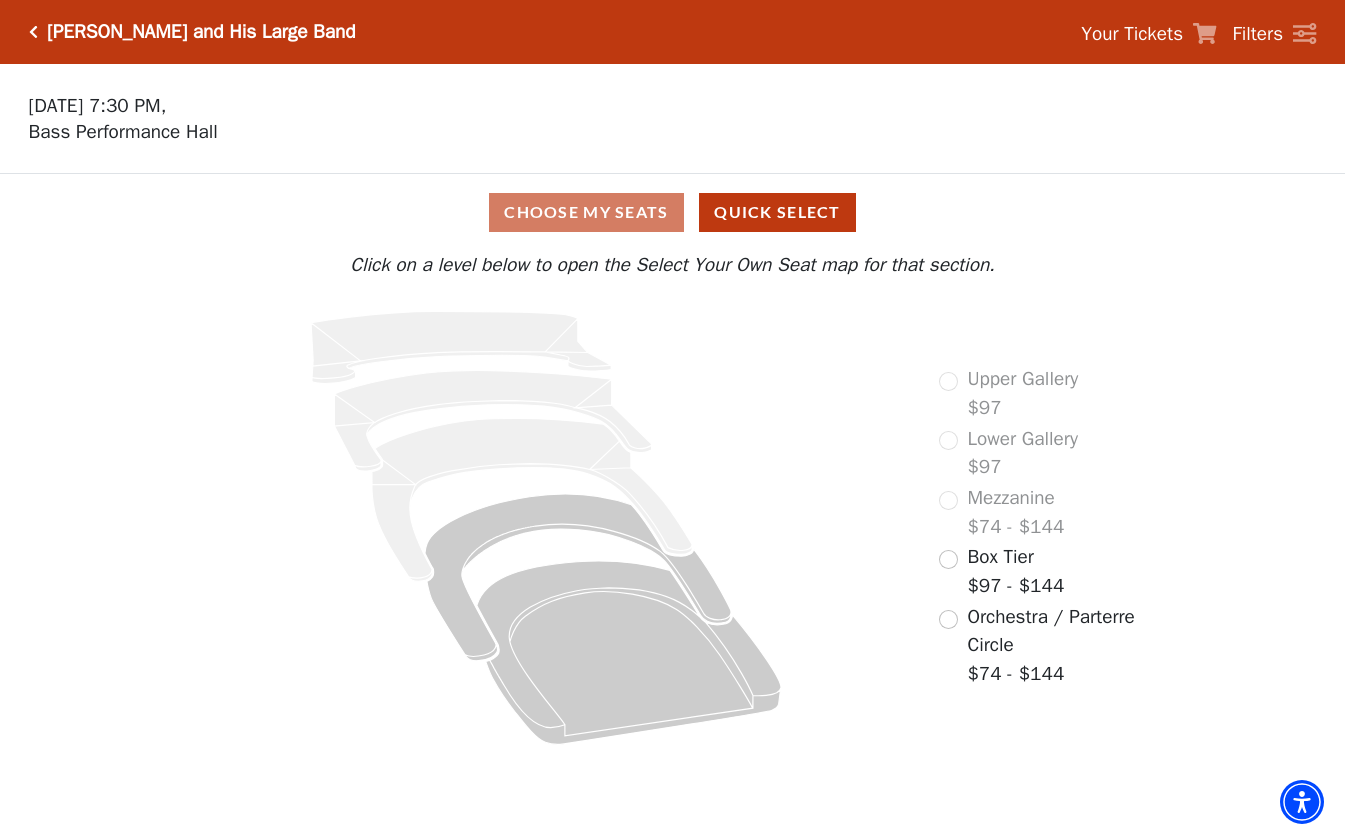 click on "Choose My Seats
Quick Select" at bounding box center (672, 212) 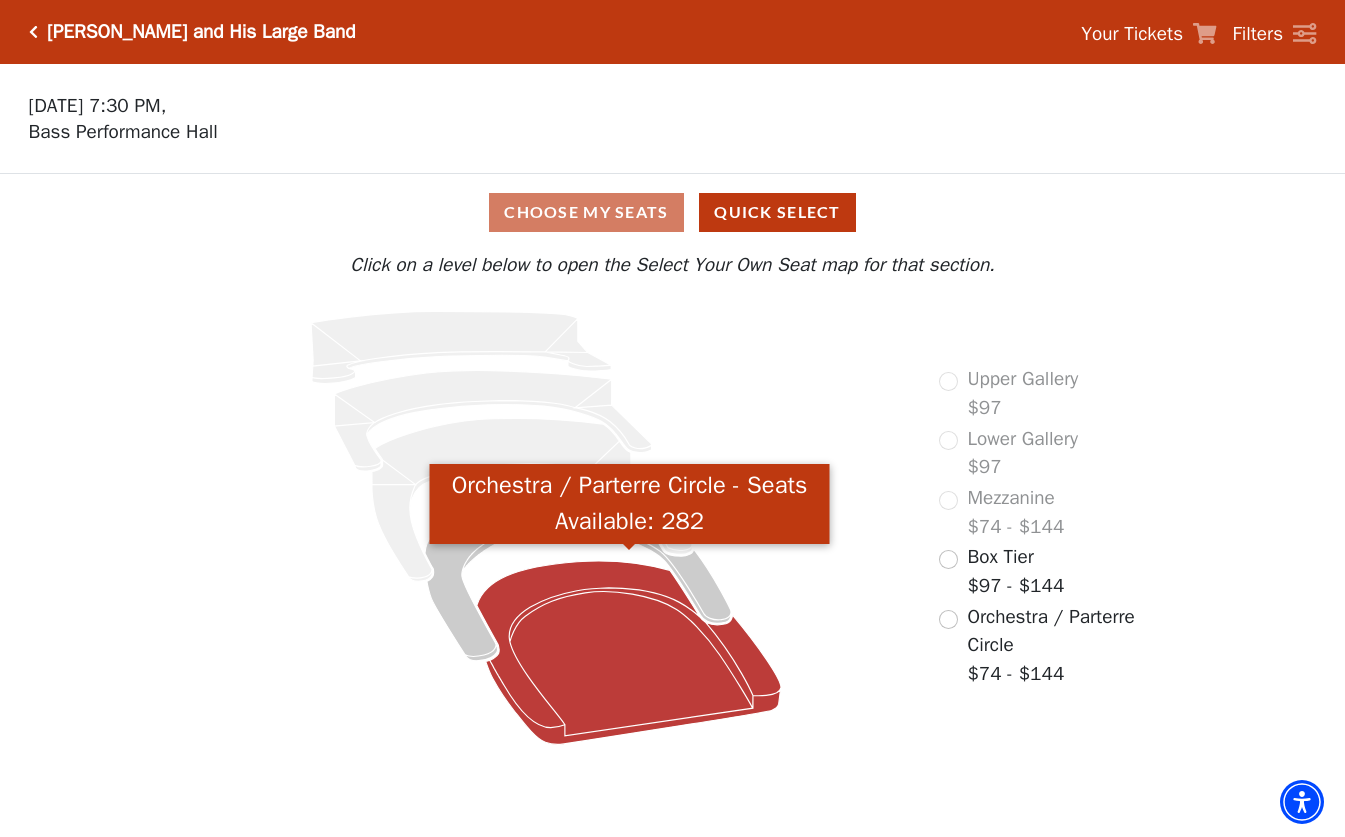 click 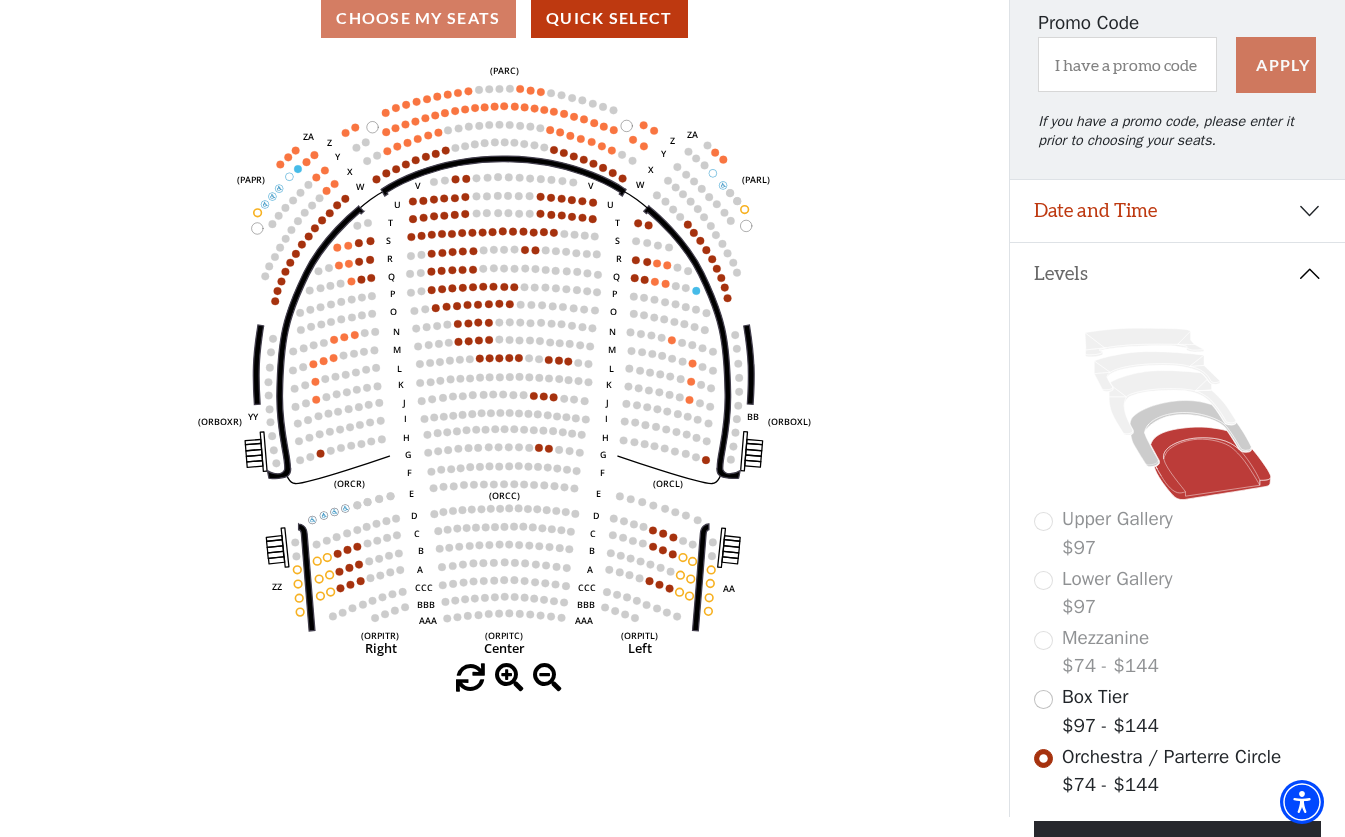 scroll, scrollTop: 199, scrollLeft: 0, axis: vertical 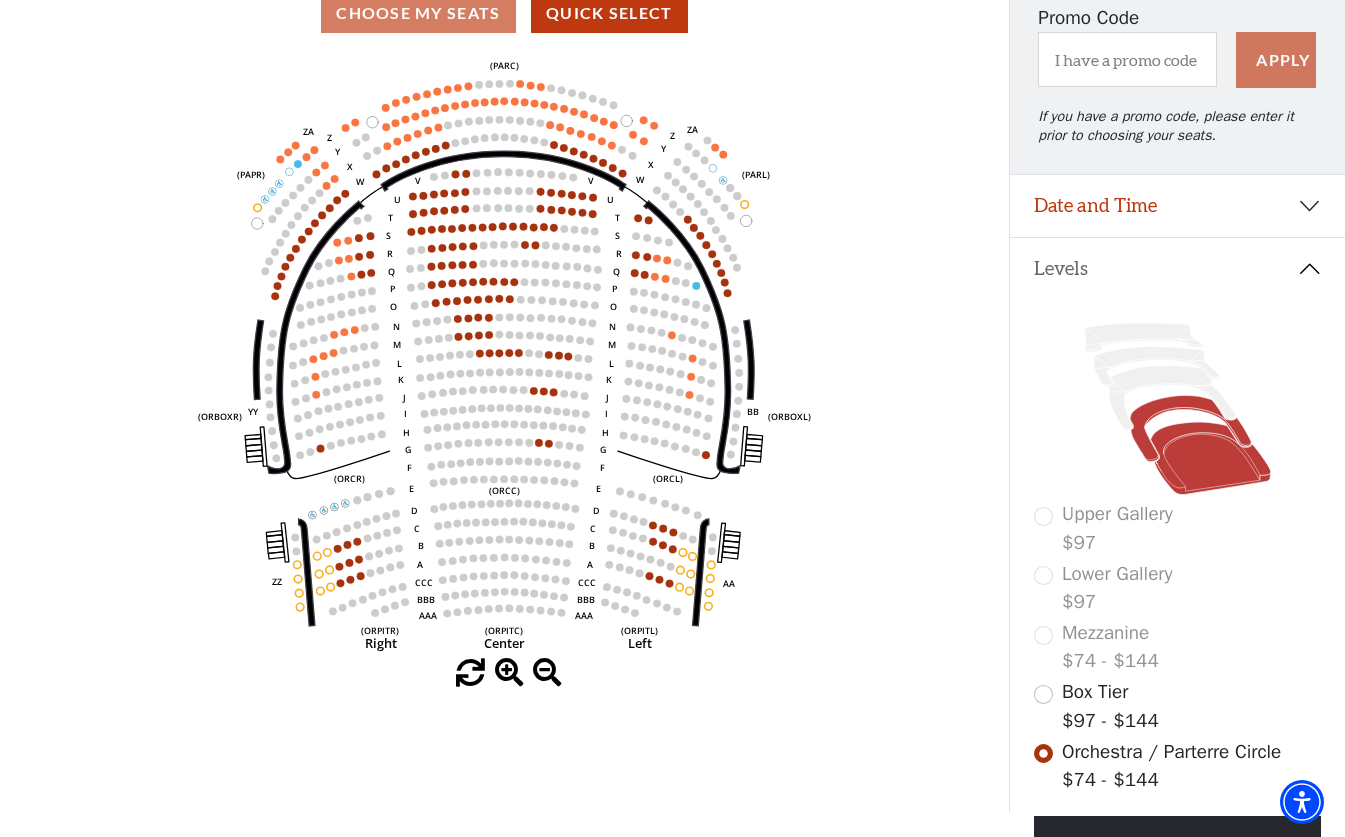 click 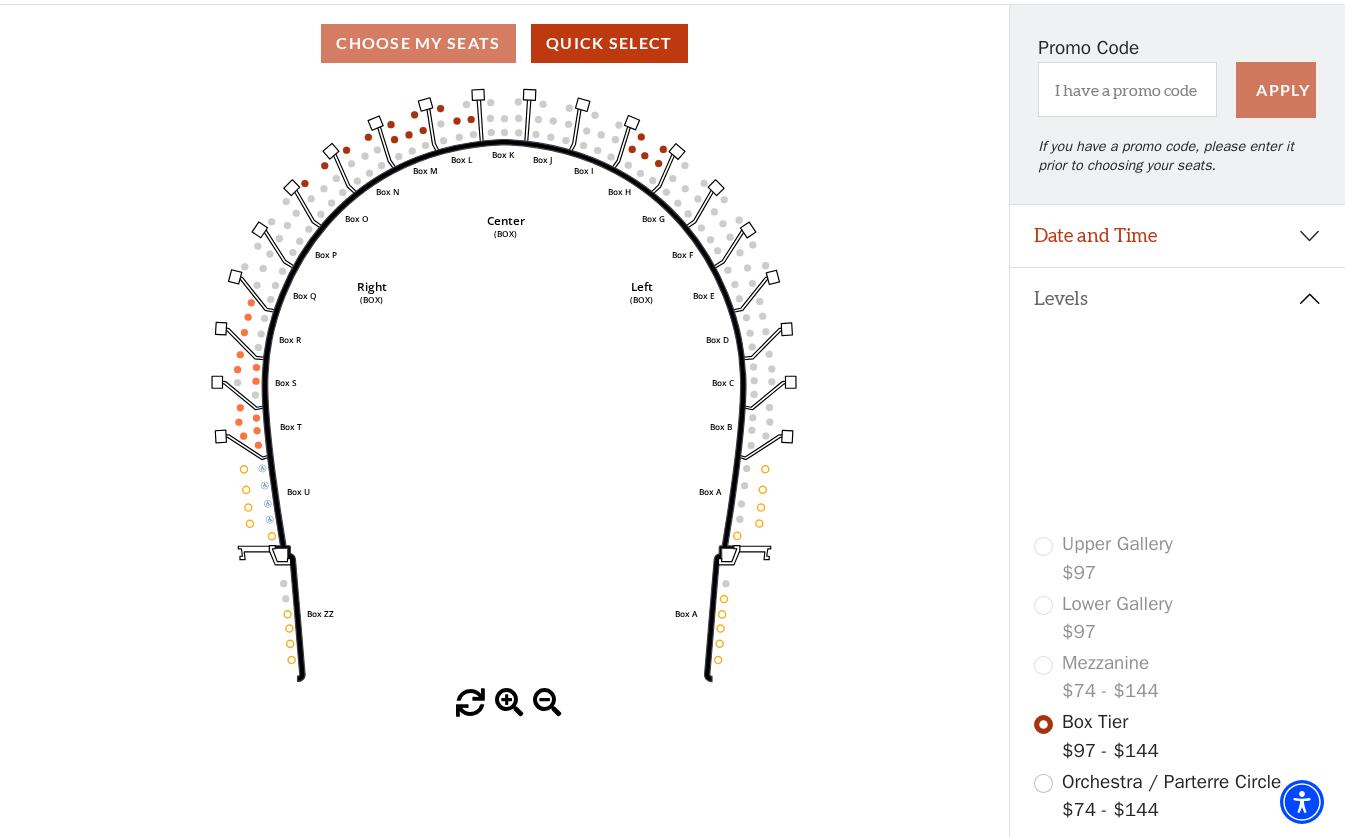 scroll, scrollTop: 154, scrollLeft: 0, axis: vertical 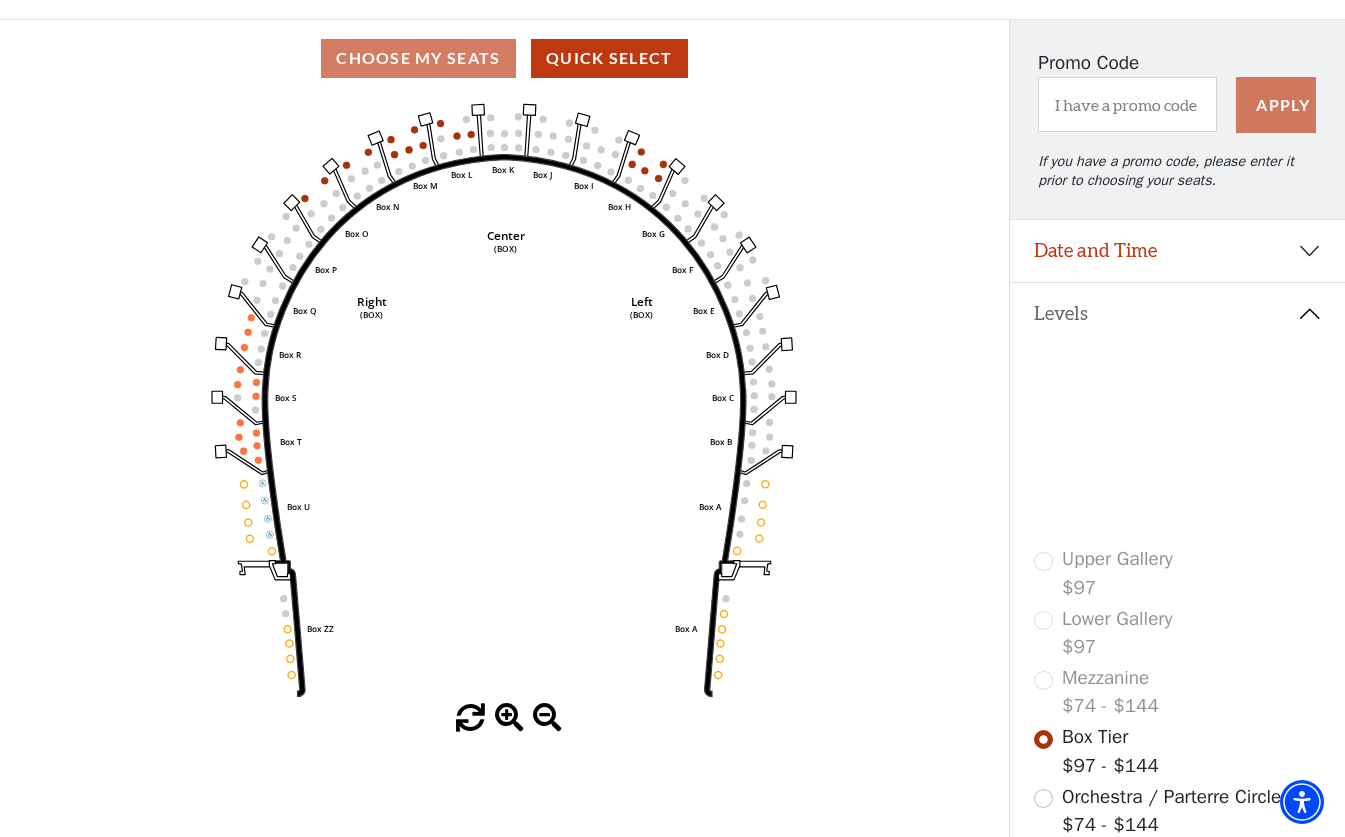 click 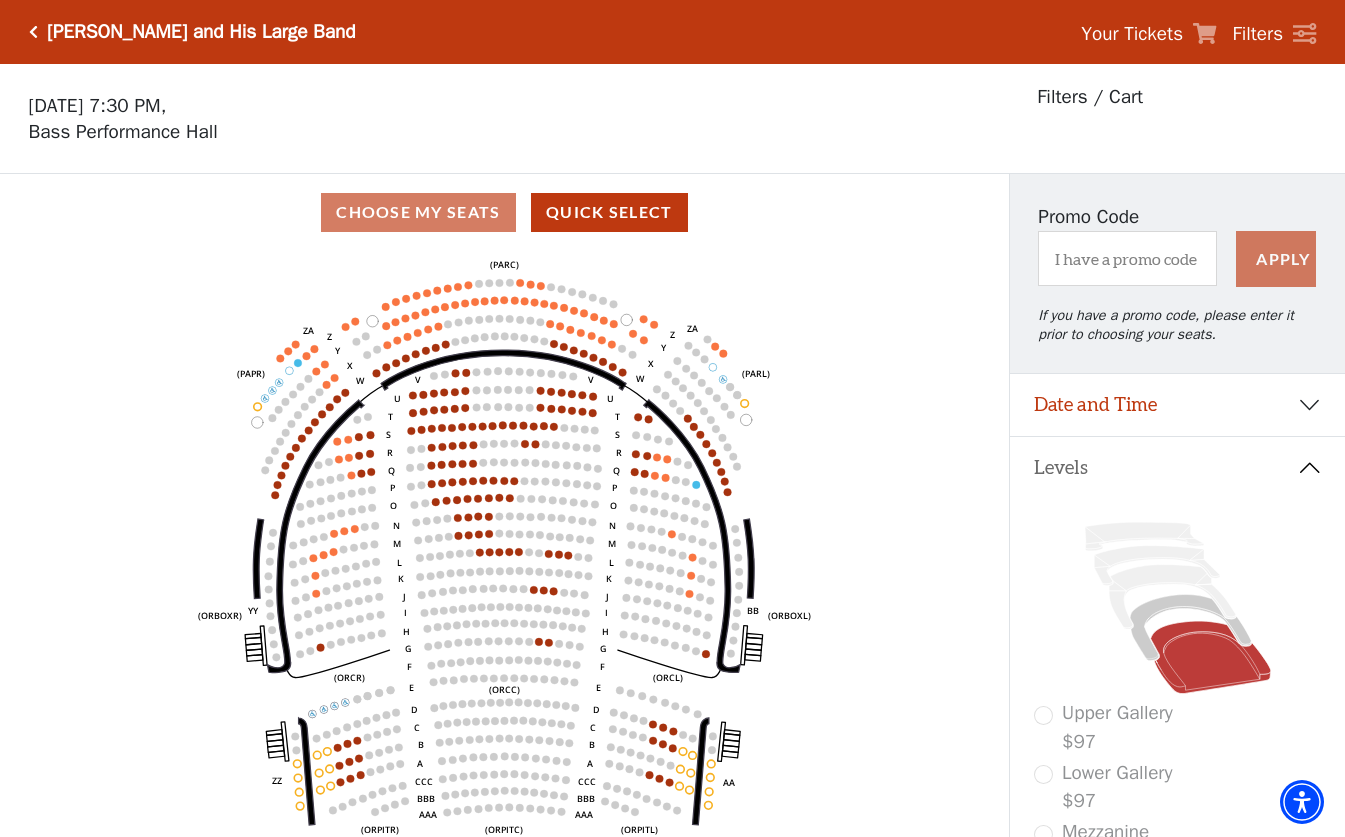 scroll, scrollTop: 93, scrollLeft: 0, axis: vertical 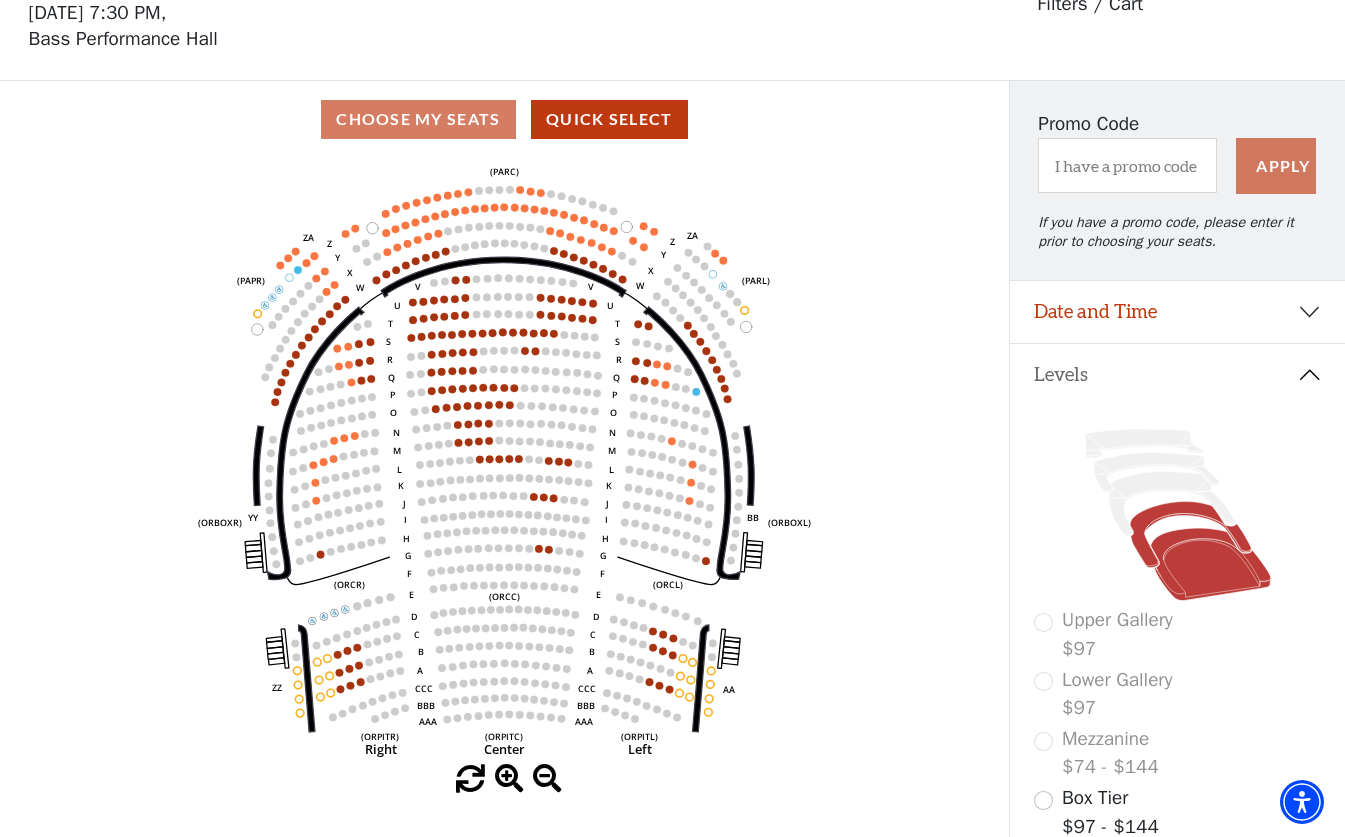 click 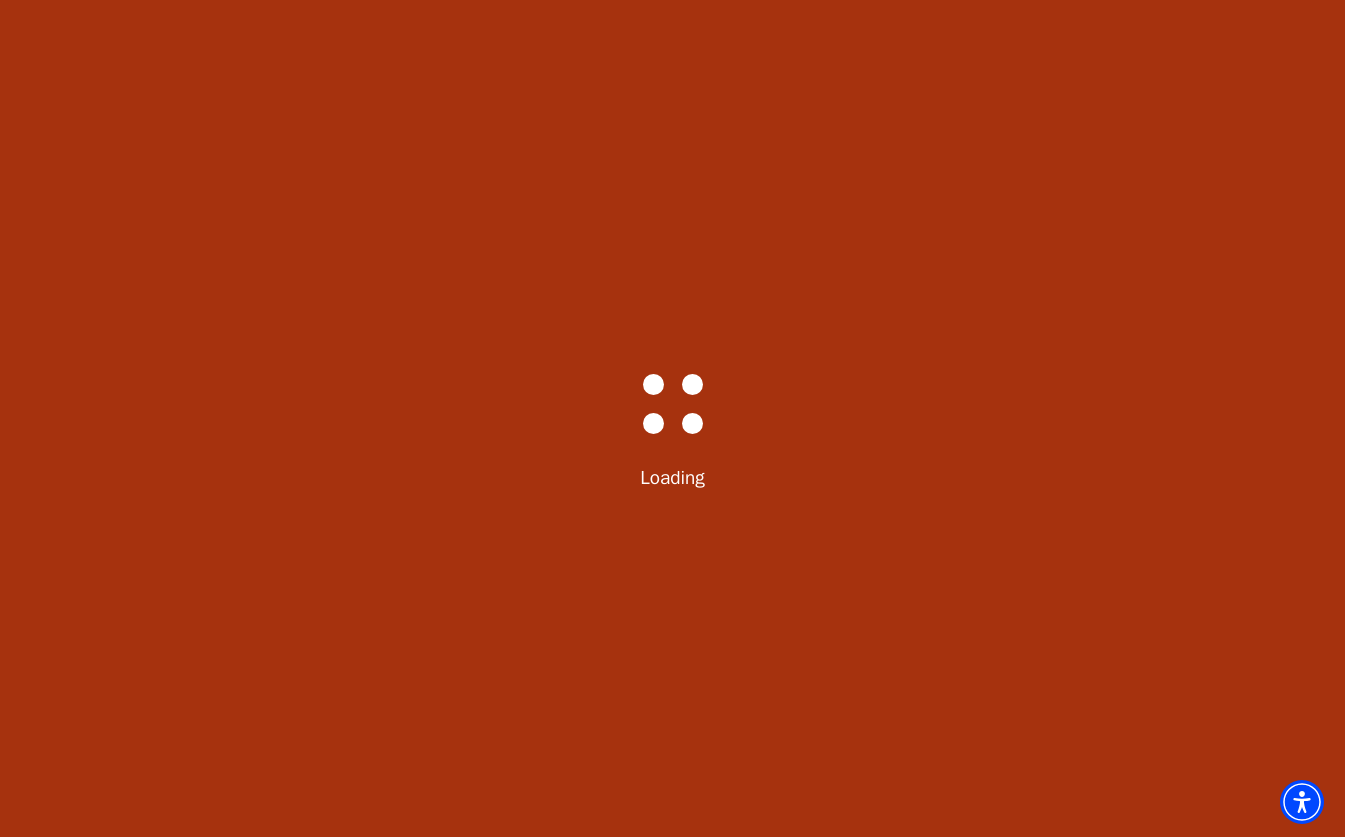 scroll, scrollTop: 93, scrollLeft: 0, axis: vertical 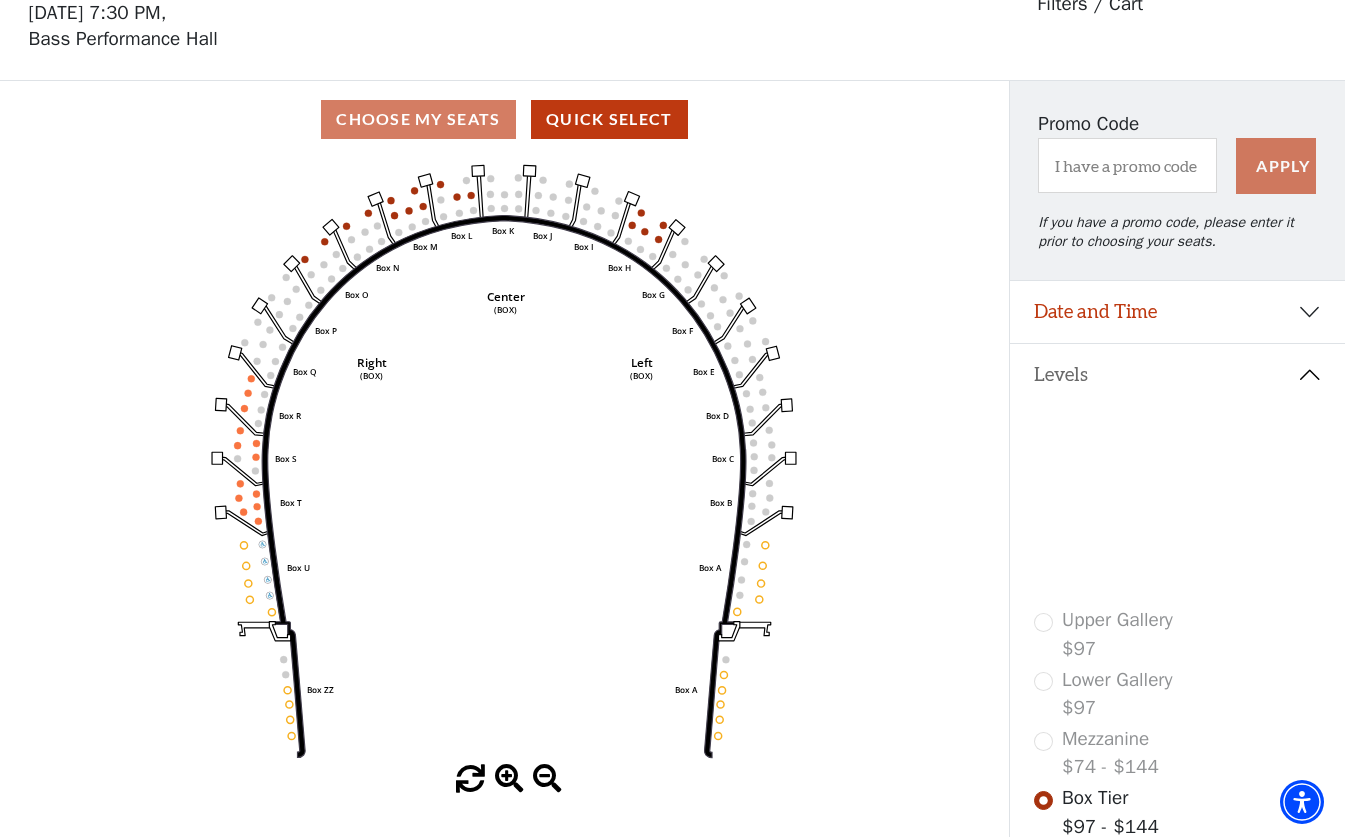 click on "Left   (BOX)   Right   (BOX)   Center   (BOX)   Box ZZ   Box U   Box T   Box S   Box R   Box Q   Box P   Box O   Box N   Box M   Box L   Box A   Box A   Box B   Box C   Box D   Box E   Box F   Box G   Box H   Box I   Box J   Box K" 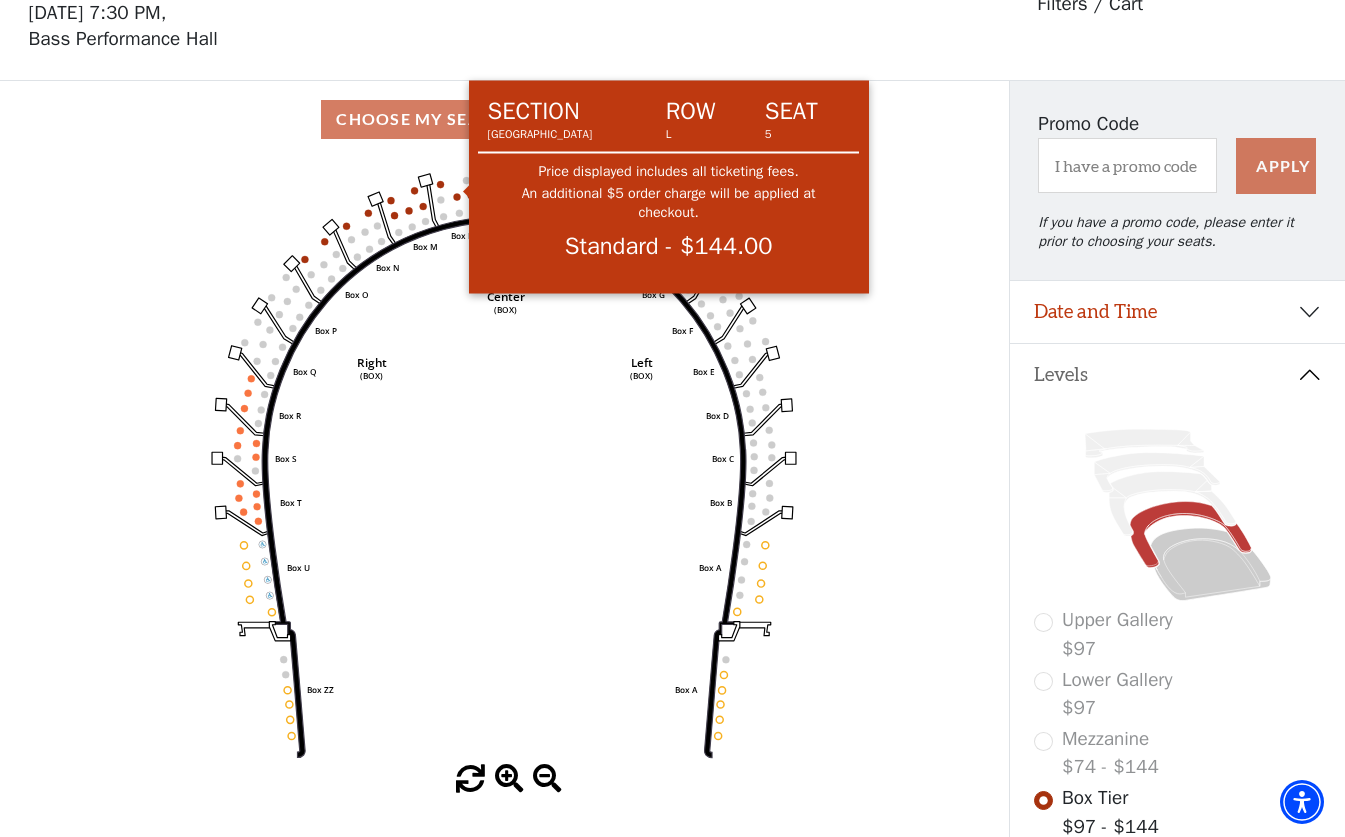 click 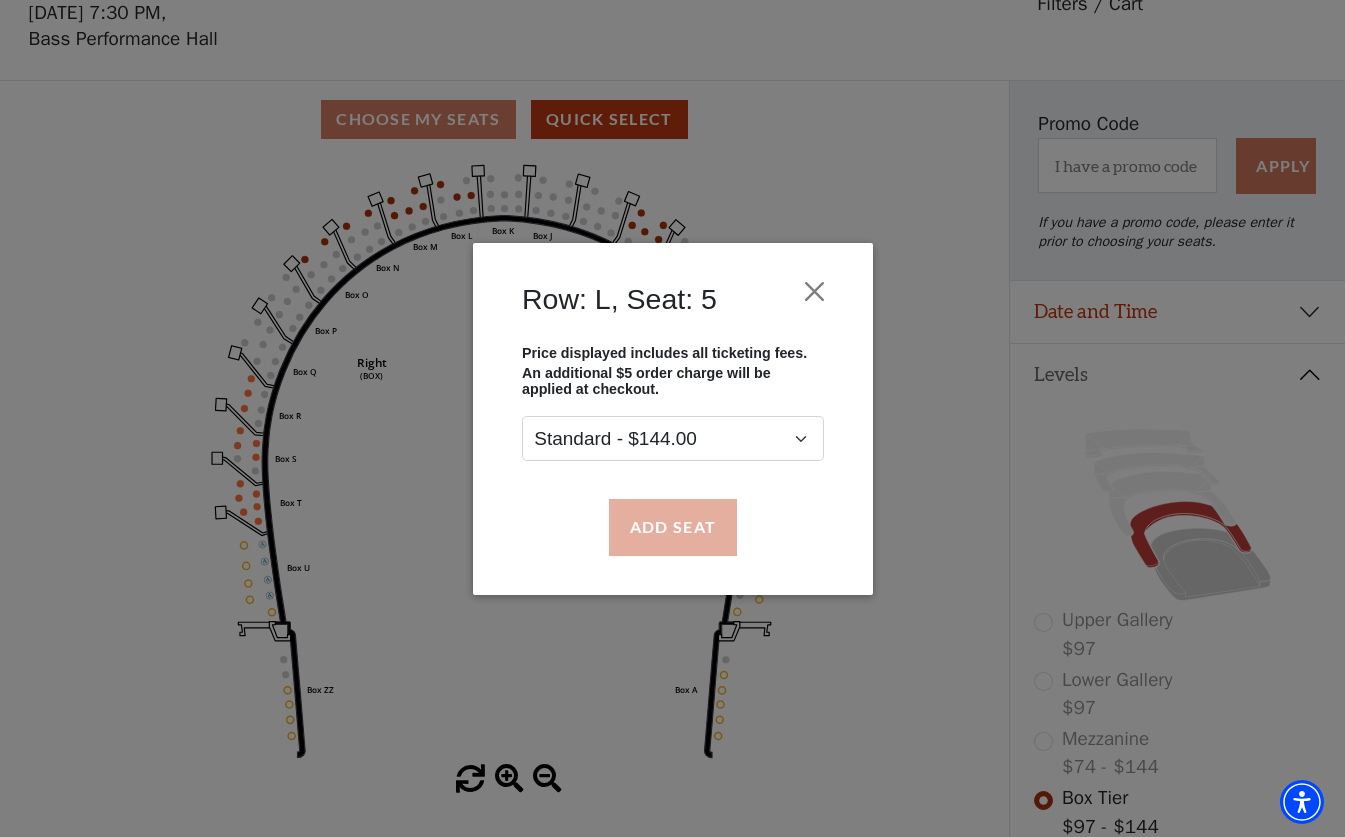 click on "Add Seat" at bounding box center (672, 527) 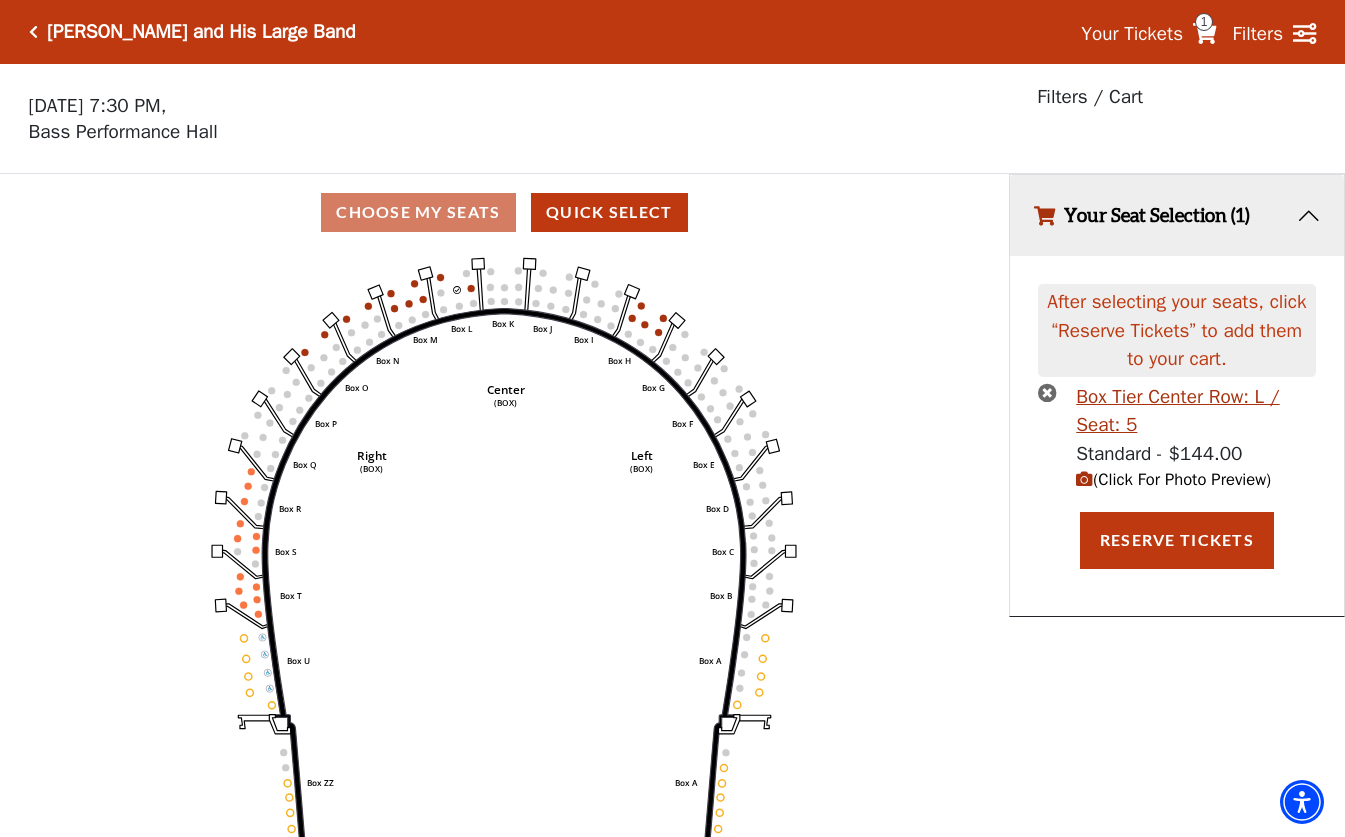 click 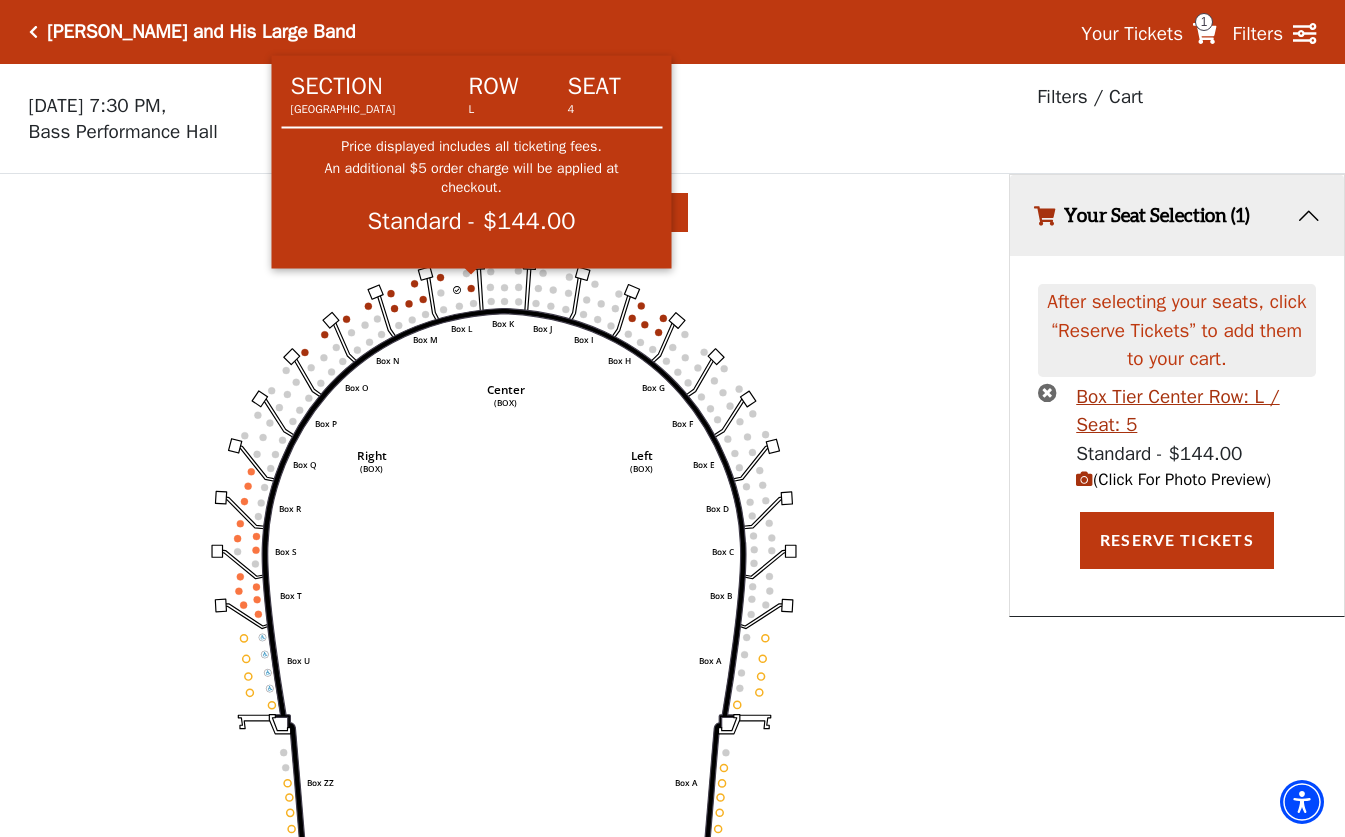 click 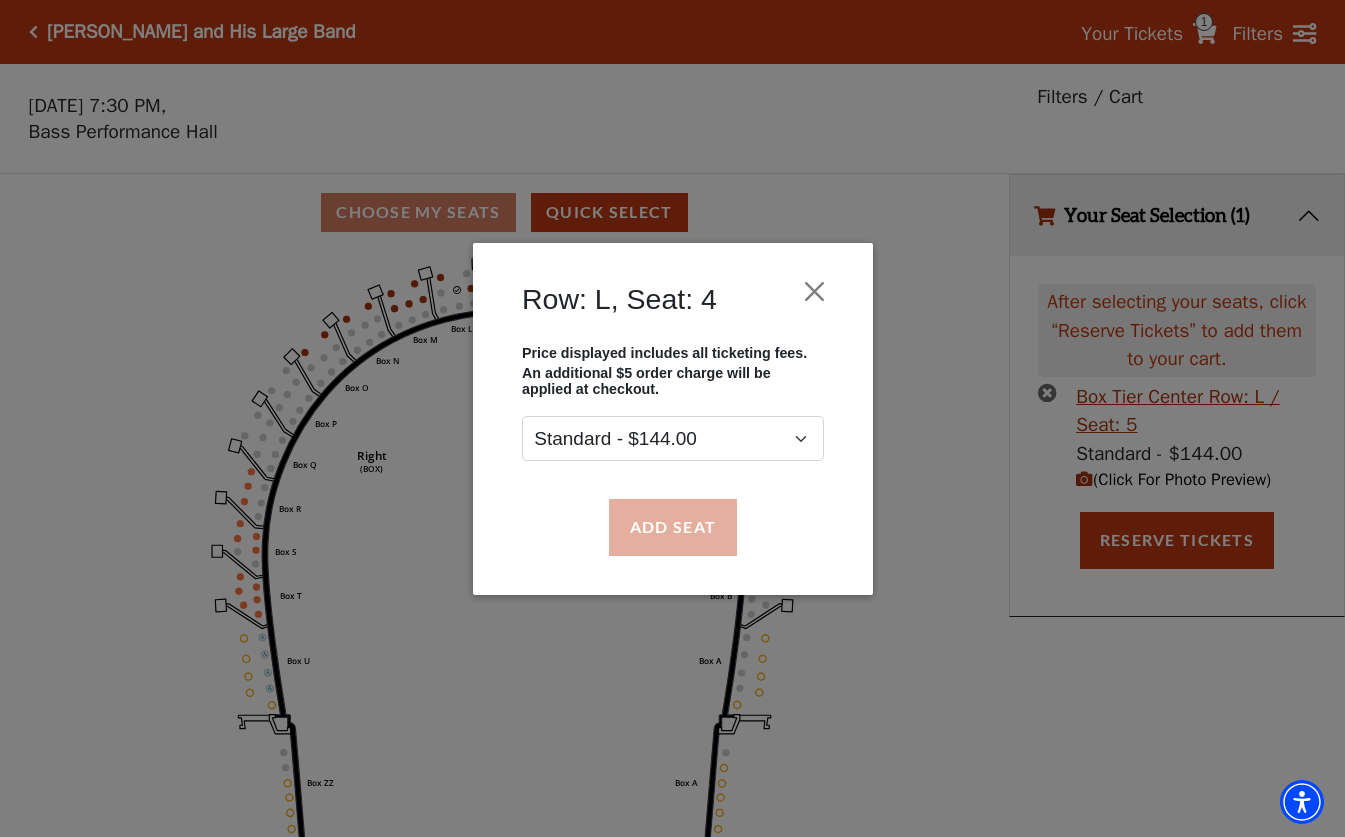 click on "Add Seat" at bounding box center (672, 527) 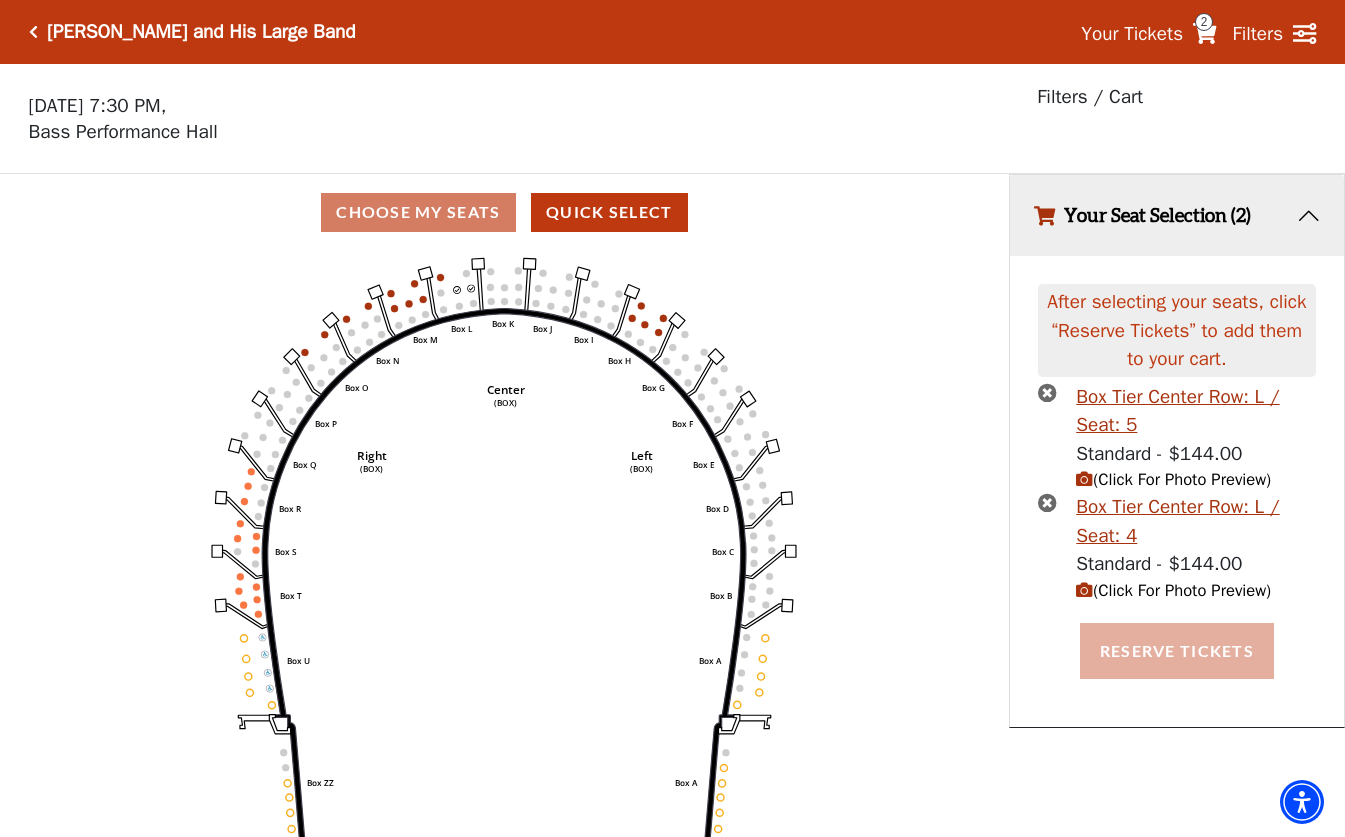 click on "Reserve Tickets" at bounding box center [1177, 651] 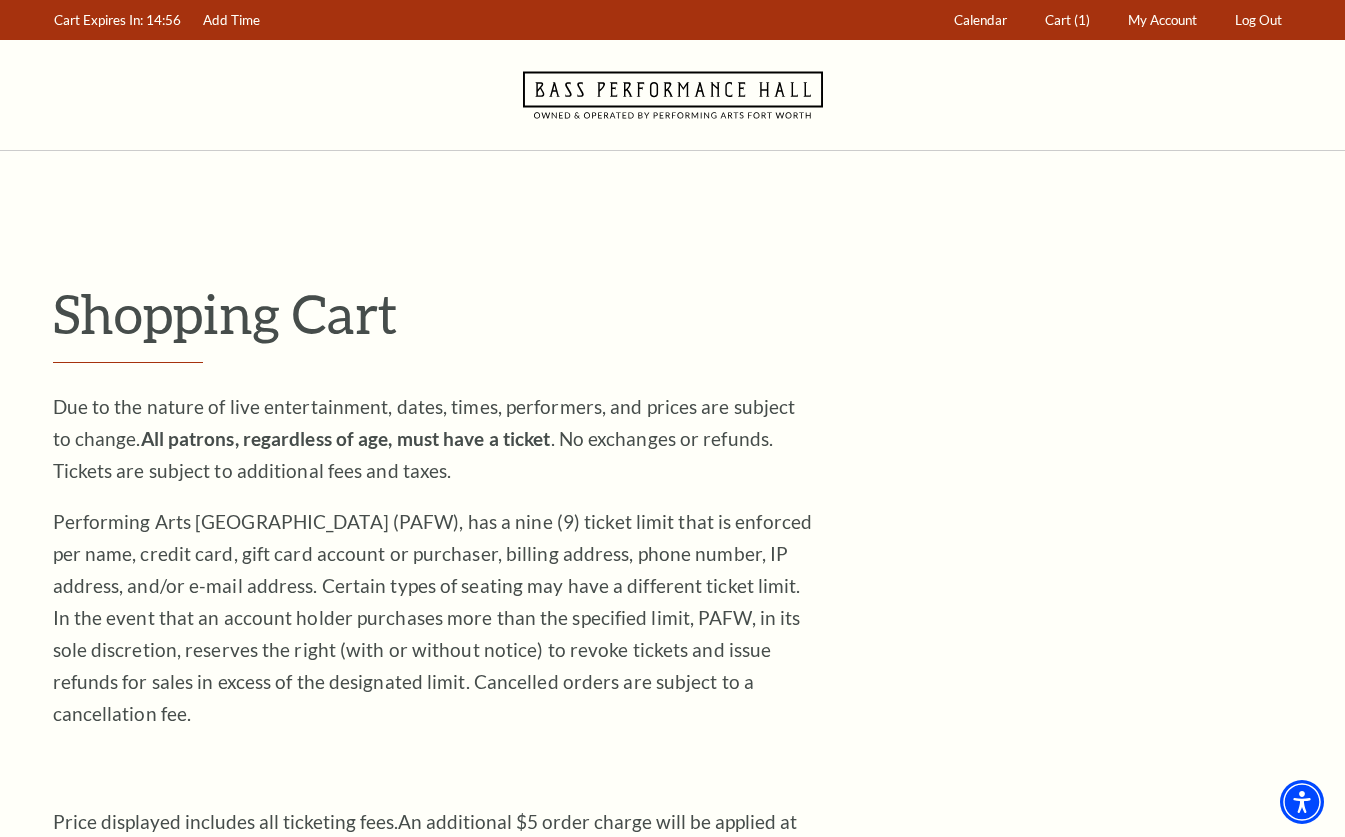 scroll, scrollTop: 0, scrollLeft: 0, axis: both 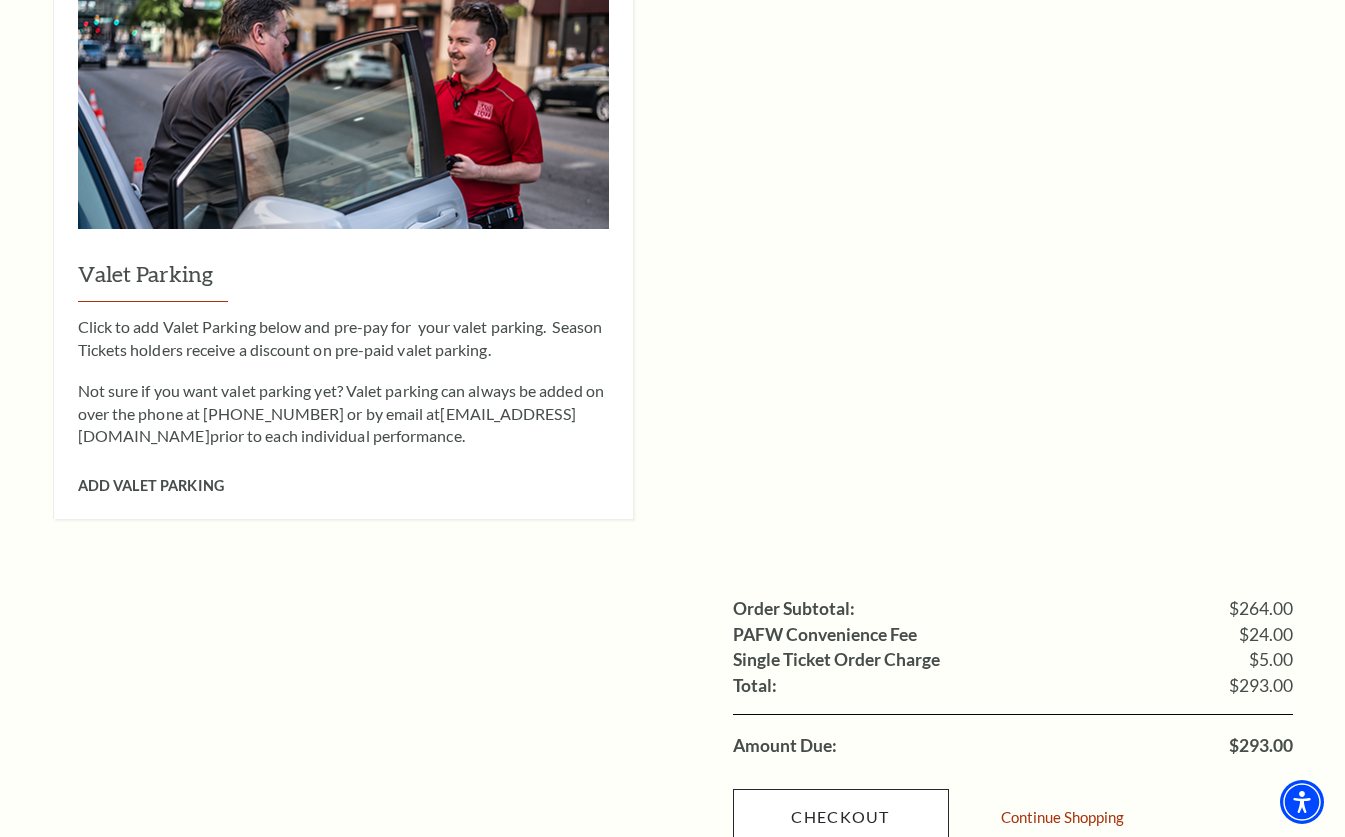 click on "Checkout" at bounding box center [841, 817] 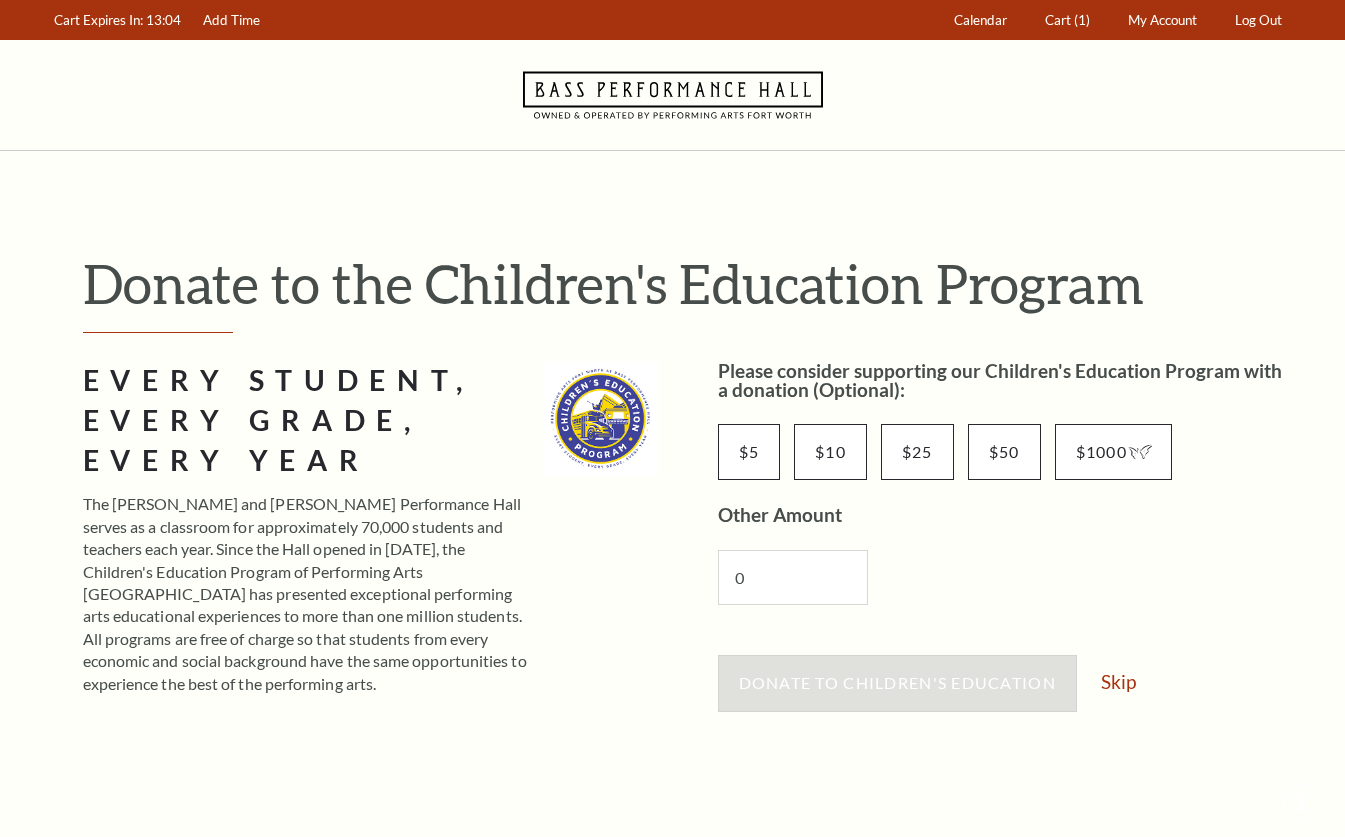 scroll, scrollTop: 0, scrollLeft: 0, axis: both 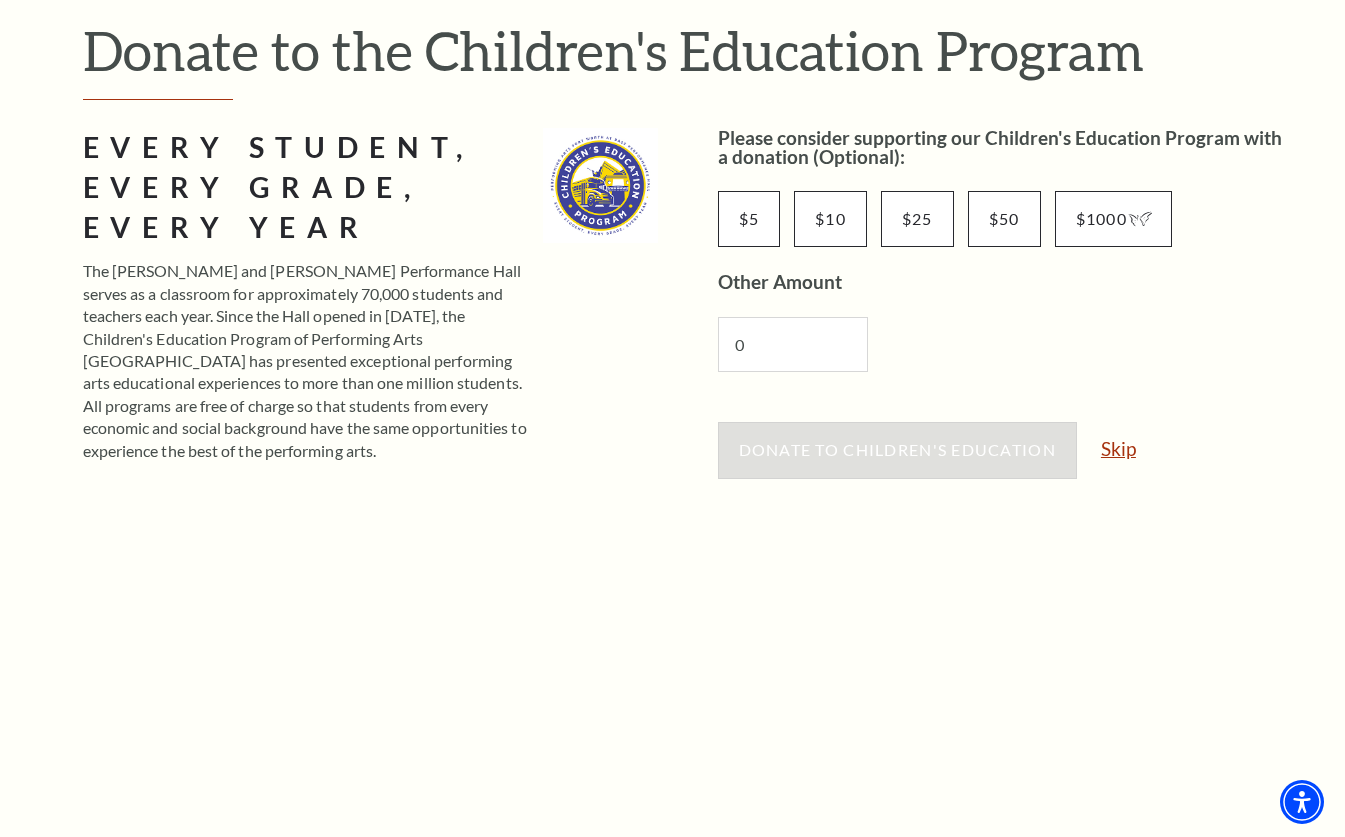 click on "Skip" at bounding box center (1118, 448) 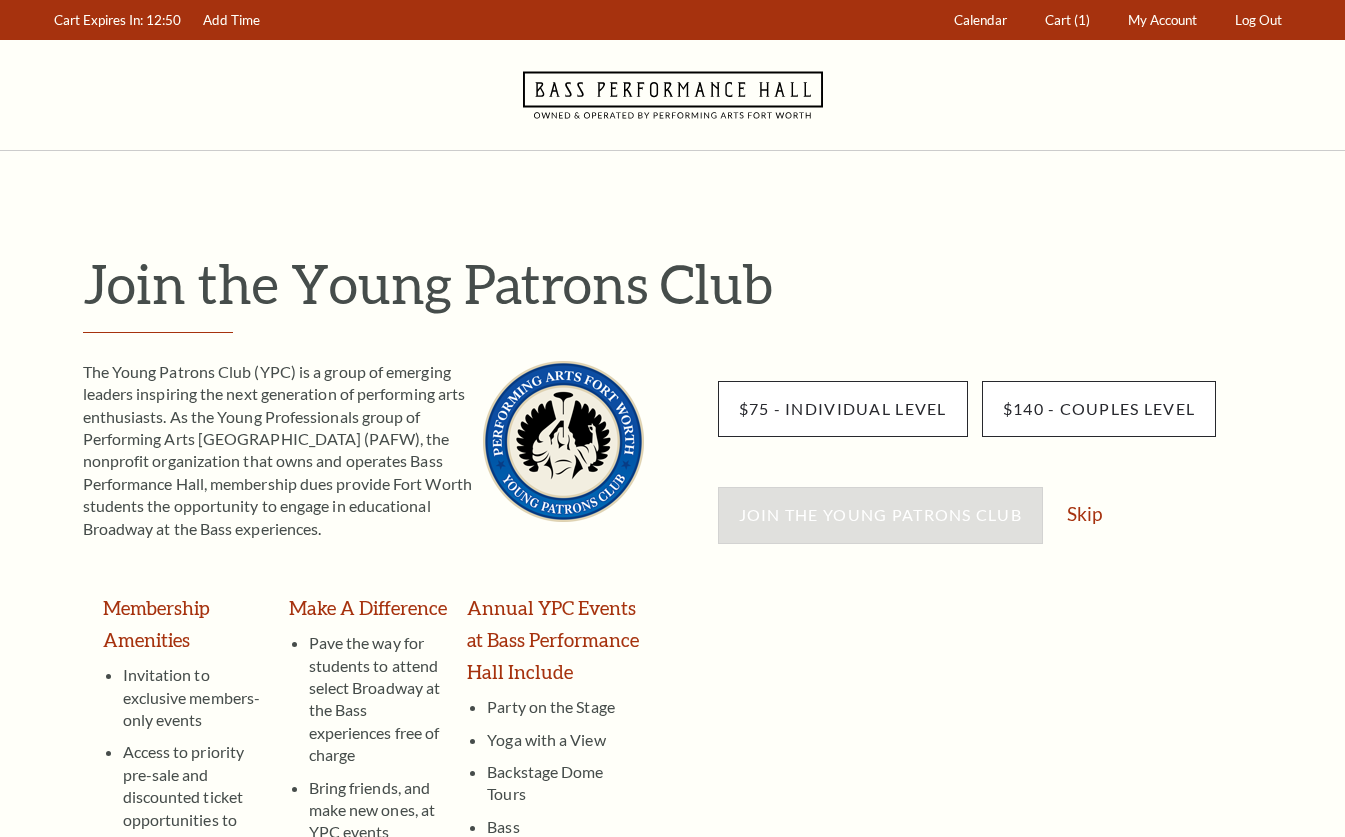scroll, scrollTop: 0, scrollLeft: 0, axis: both 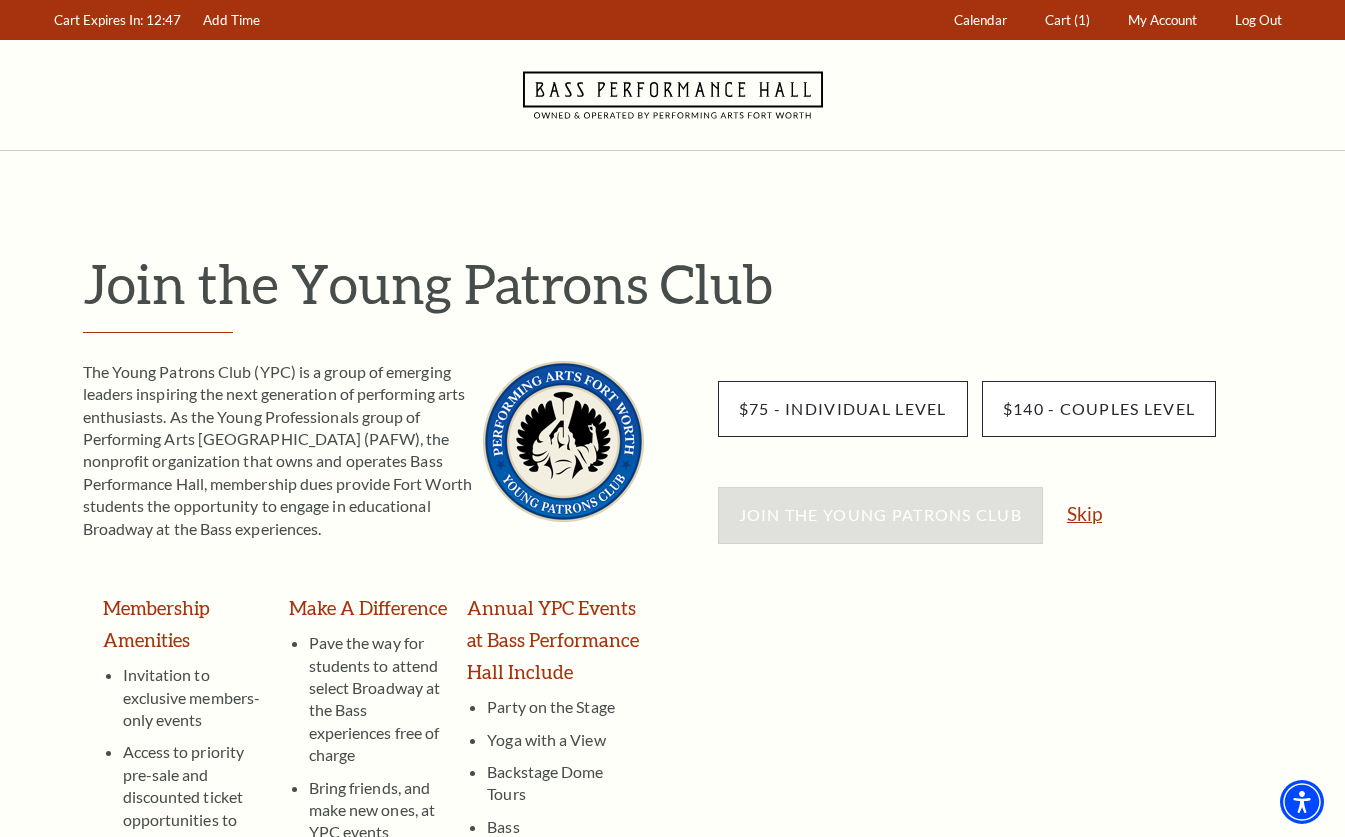 click on "Skip" at bounding box center [1084, 513] 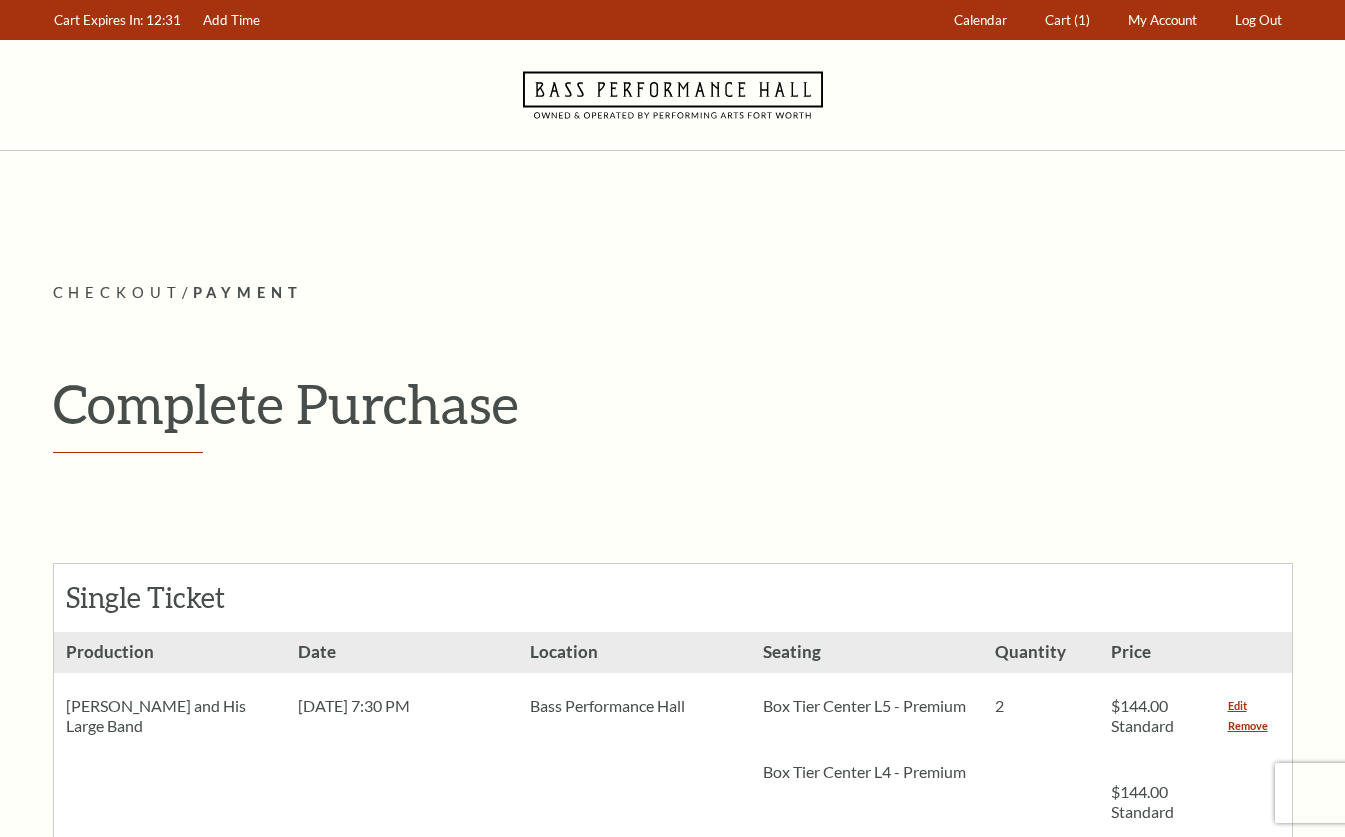 scroll, scrollTop: 0, scrollLeft: 0, axis: both 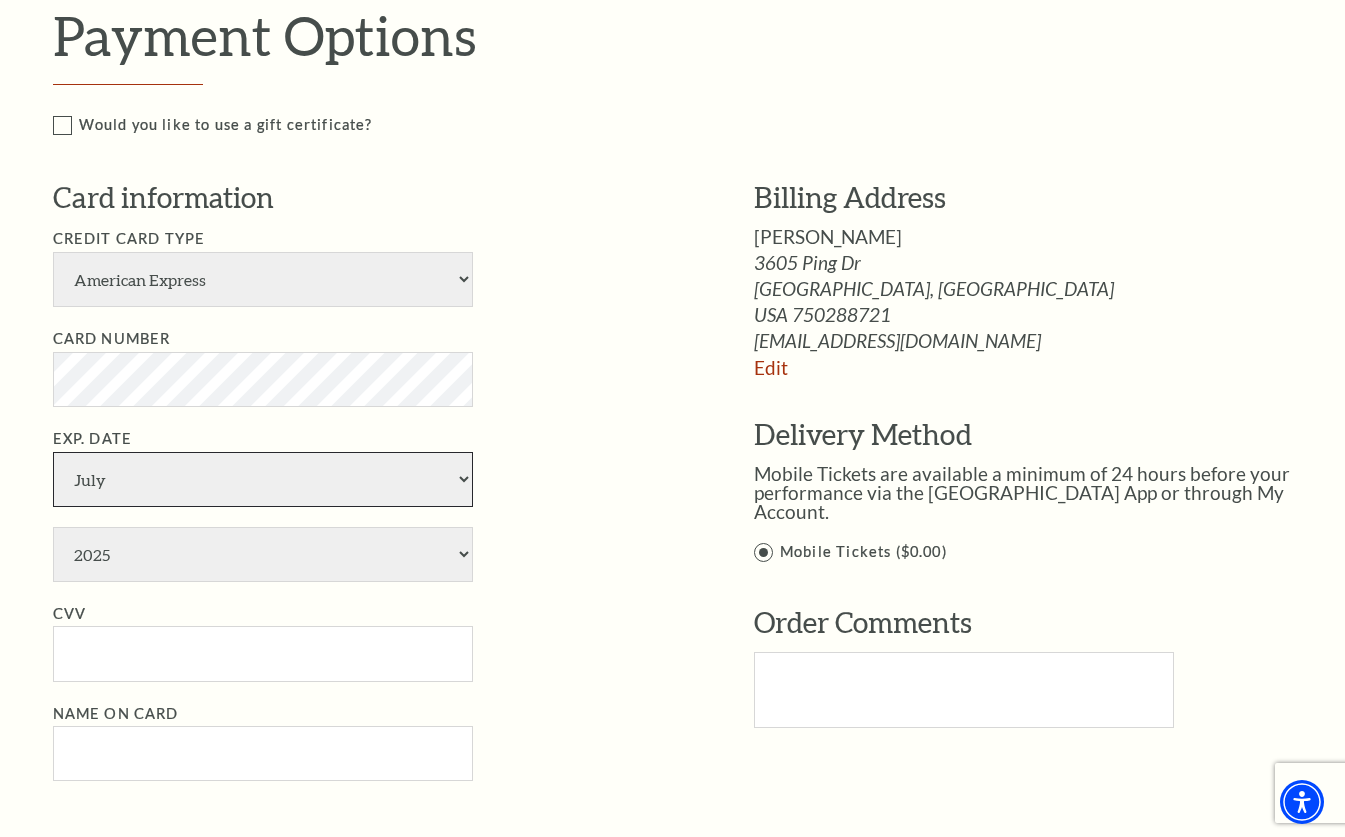 select on "10" 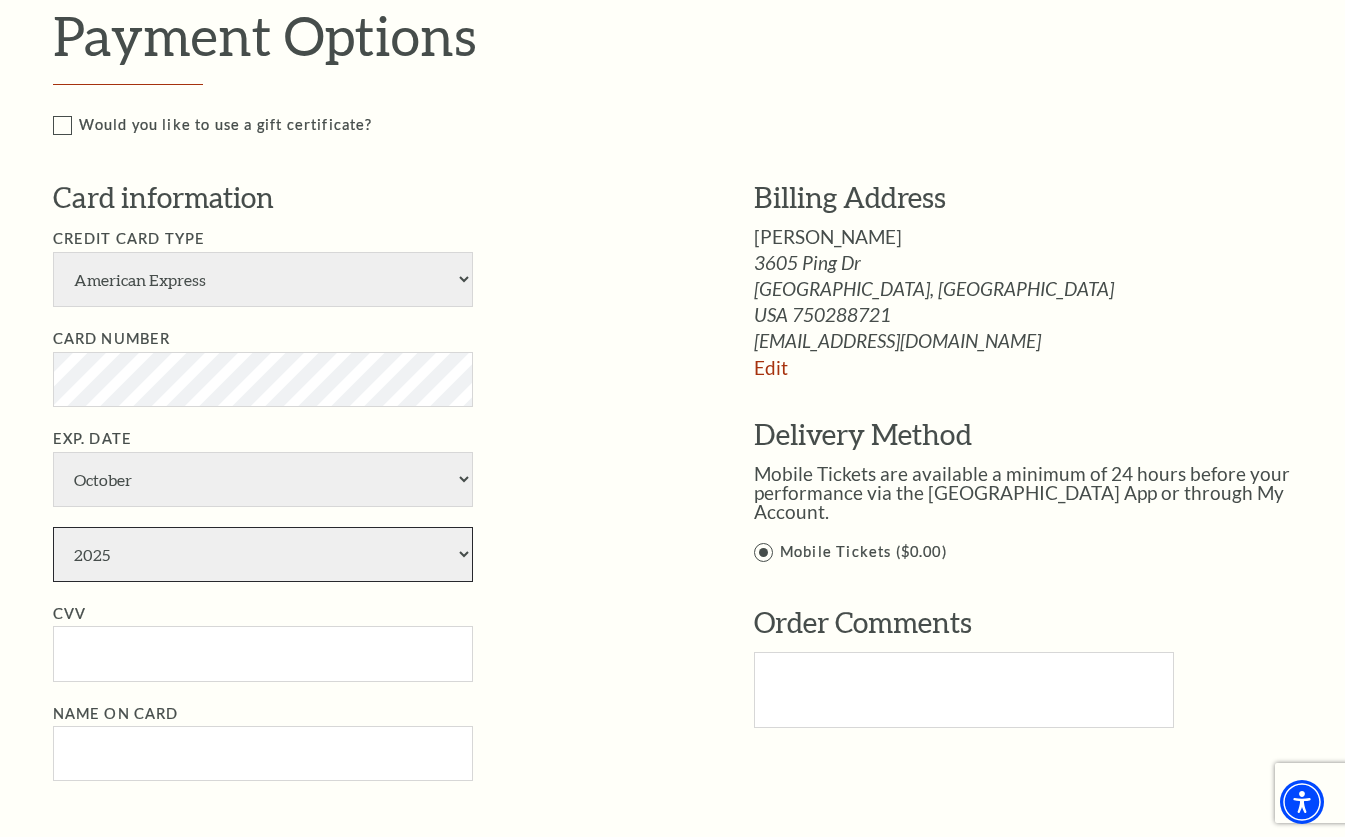 select on "2029" 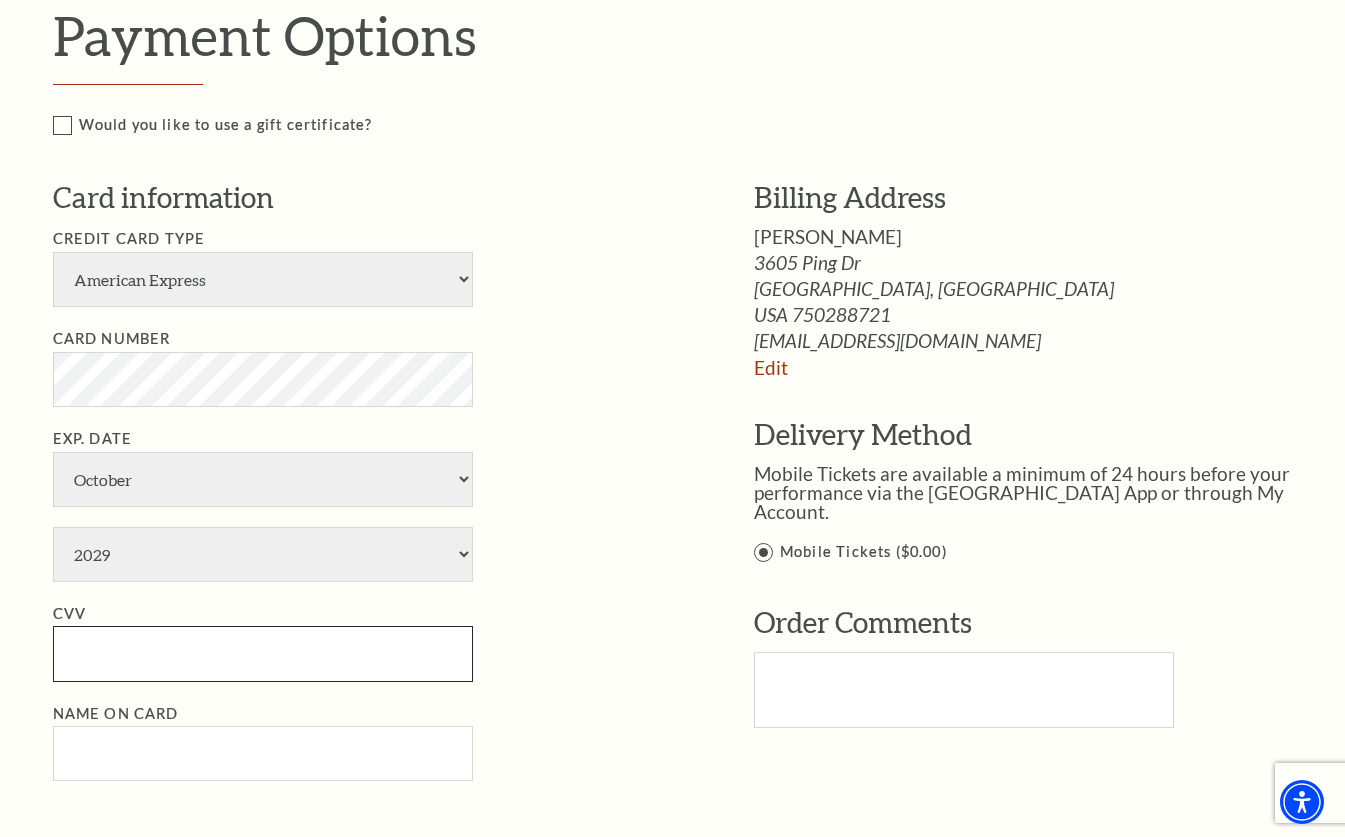 click on "CVV" at bounding box center [263, 653] 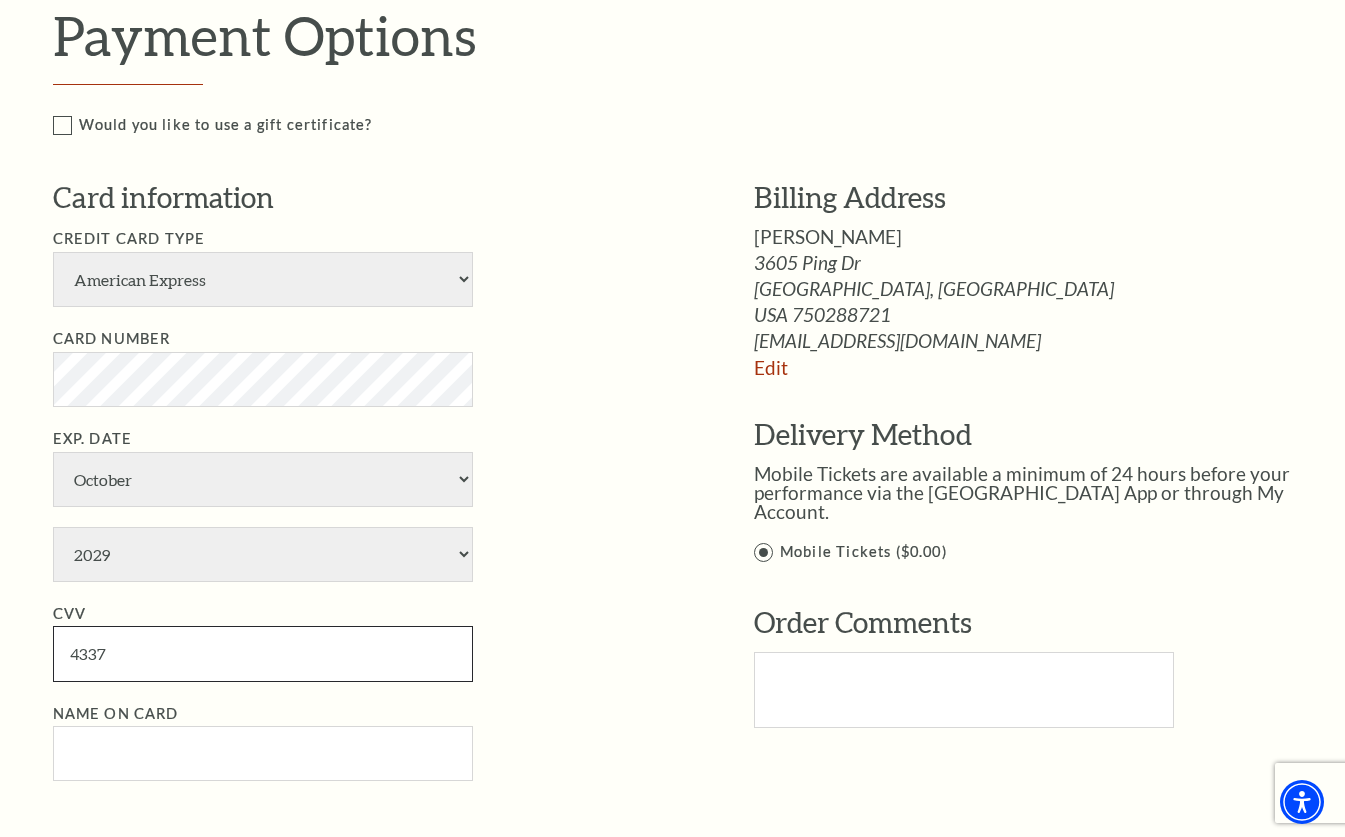 type on "4337" 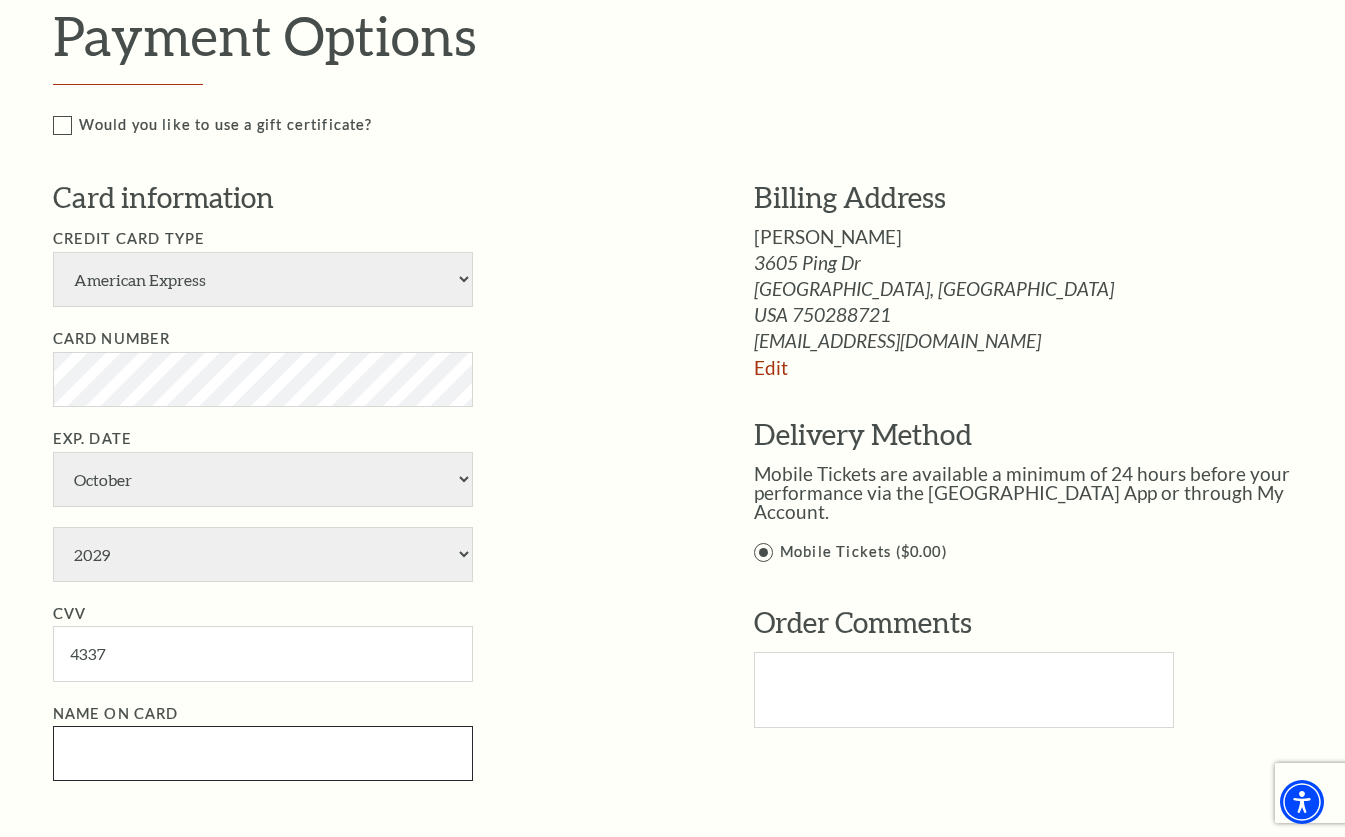 click on "Name on Card" at bounding box center (263, 753) 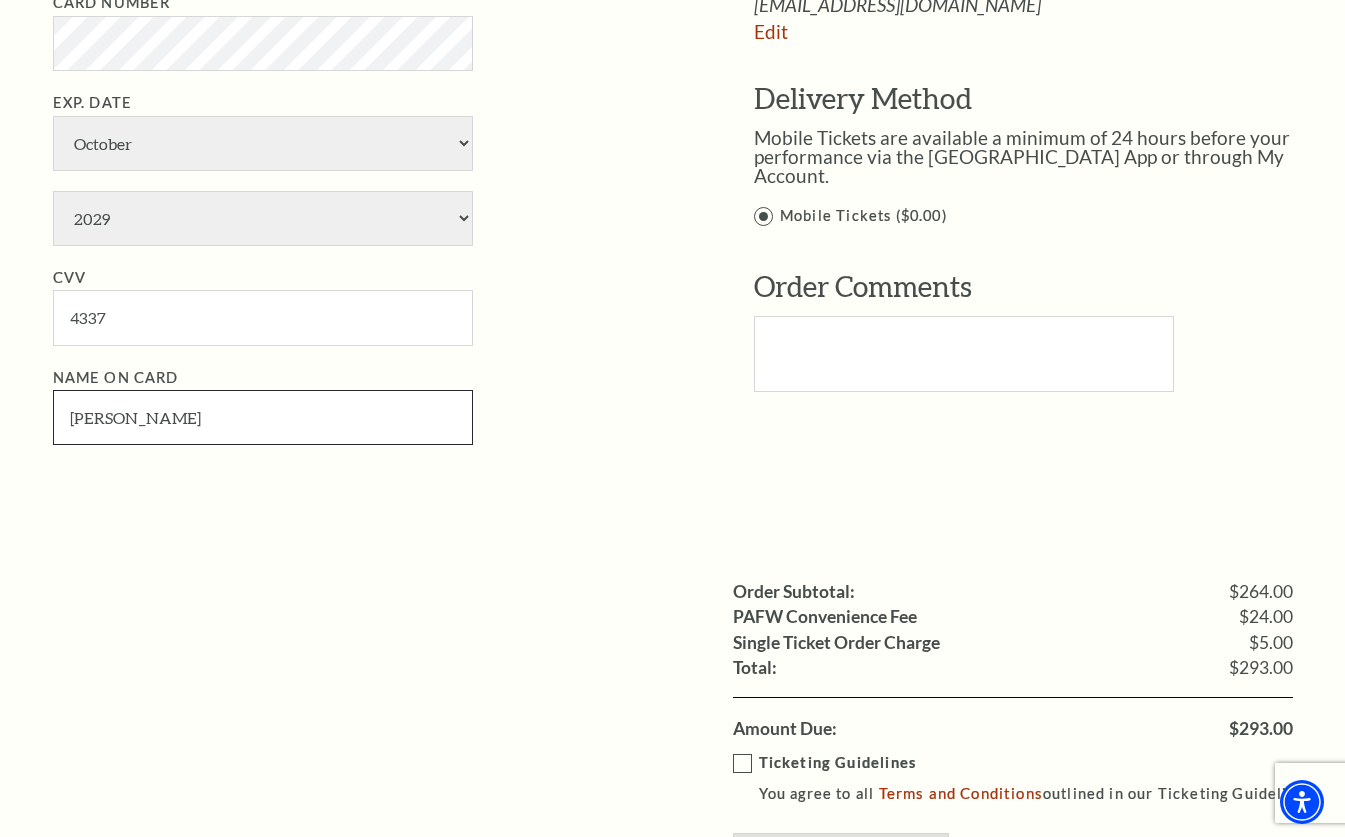 scroll, scrollTop: 1274, scrollLeft: 0, axis: vertical 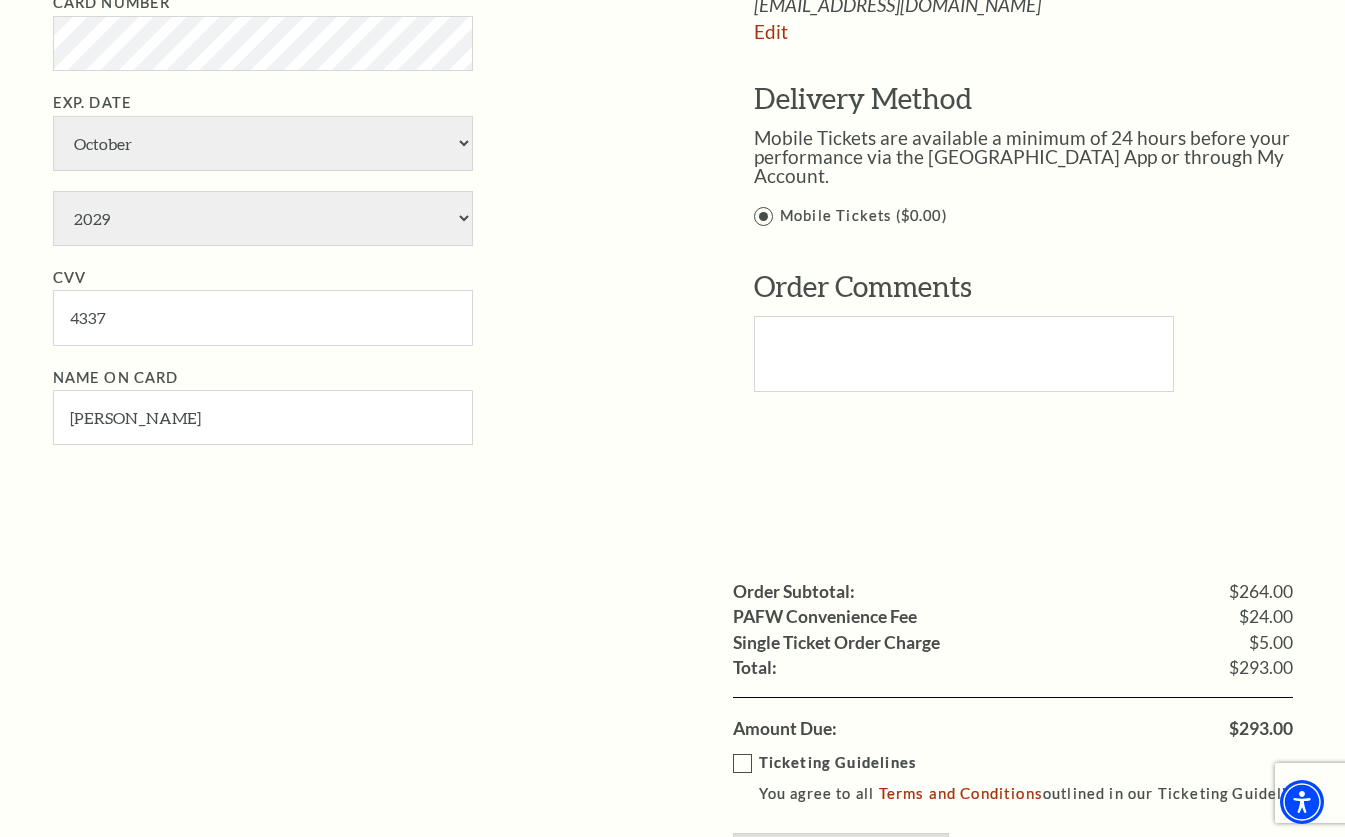 click on "Ticketing Guidelines
You agree to all   Terms and Conditions  outlined in our Ticketing Guidelines." at bounding box center [1034, 778] 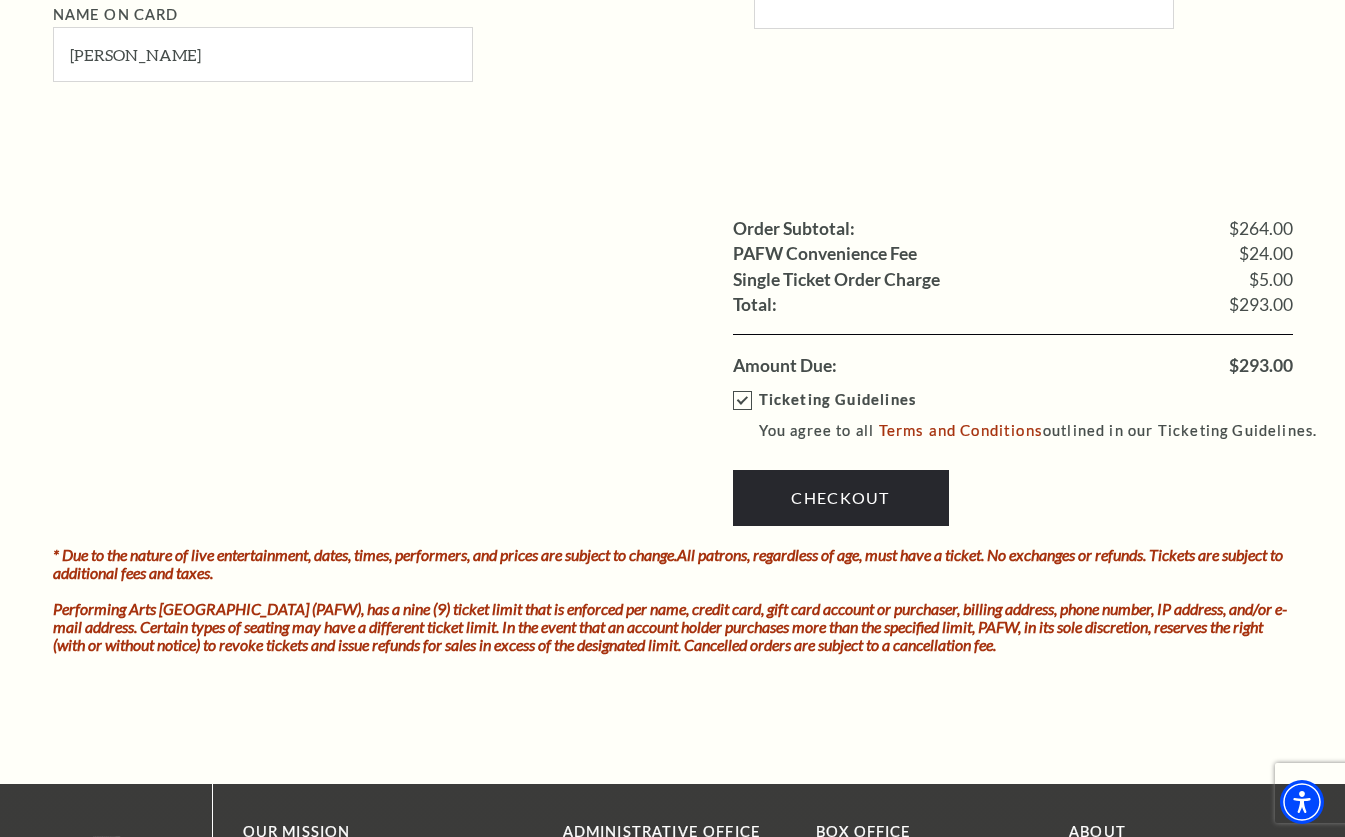 scroll, scrollTop: 1639, scrollLeft: 0, axis: vertical 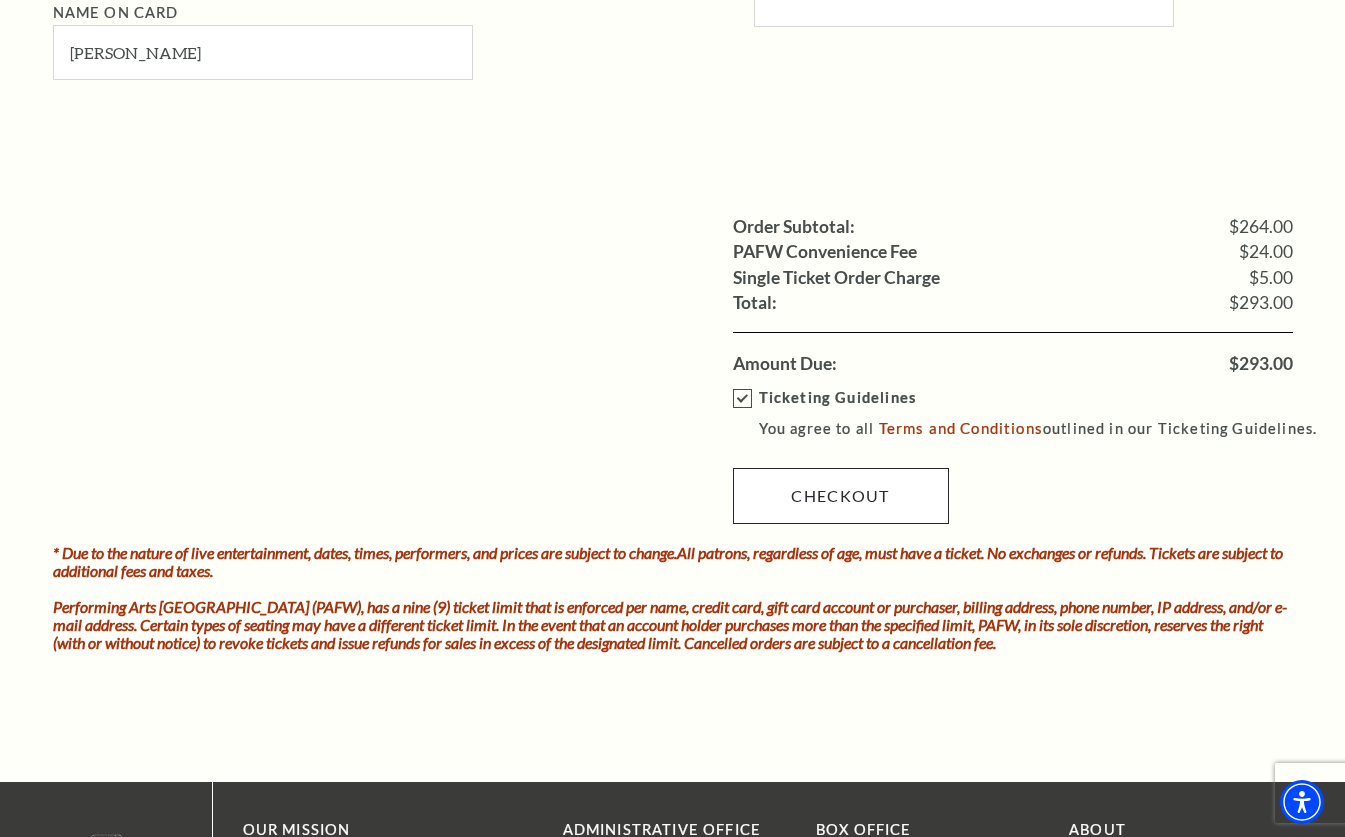click on "Checkout" at bounding box center [841, 496] 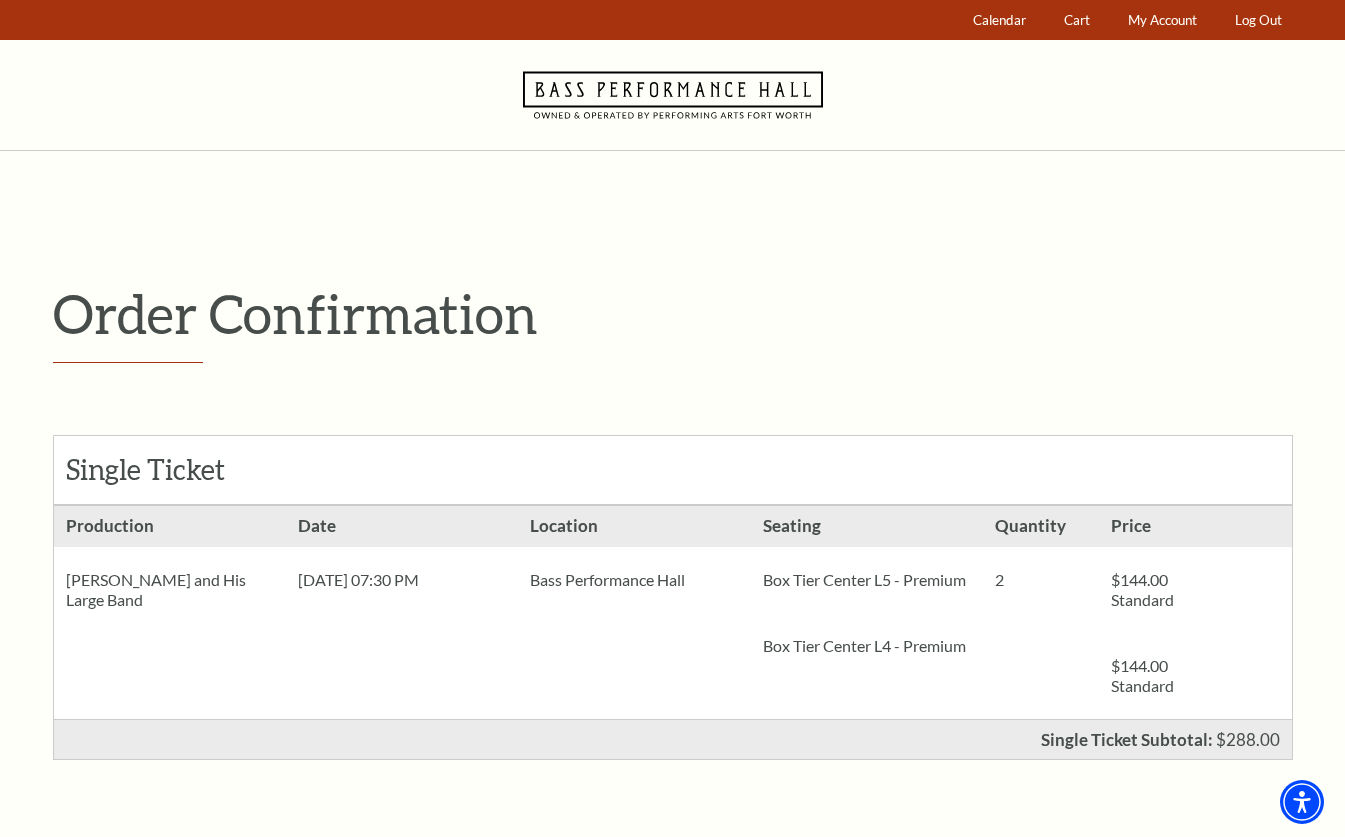 scroll, scrollTop: 0, scrollLeft: 0, axis: both 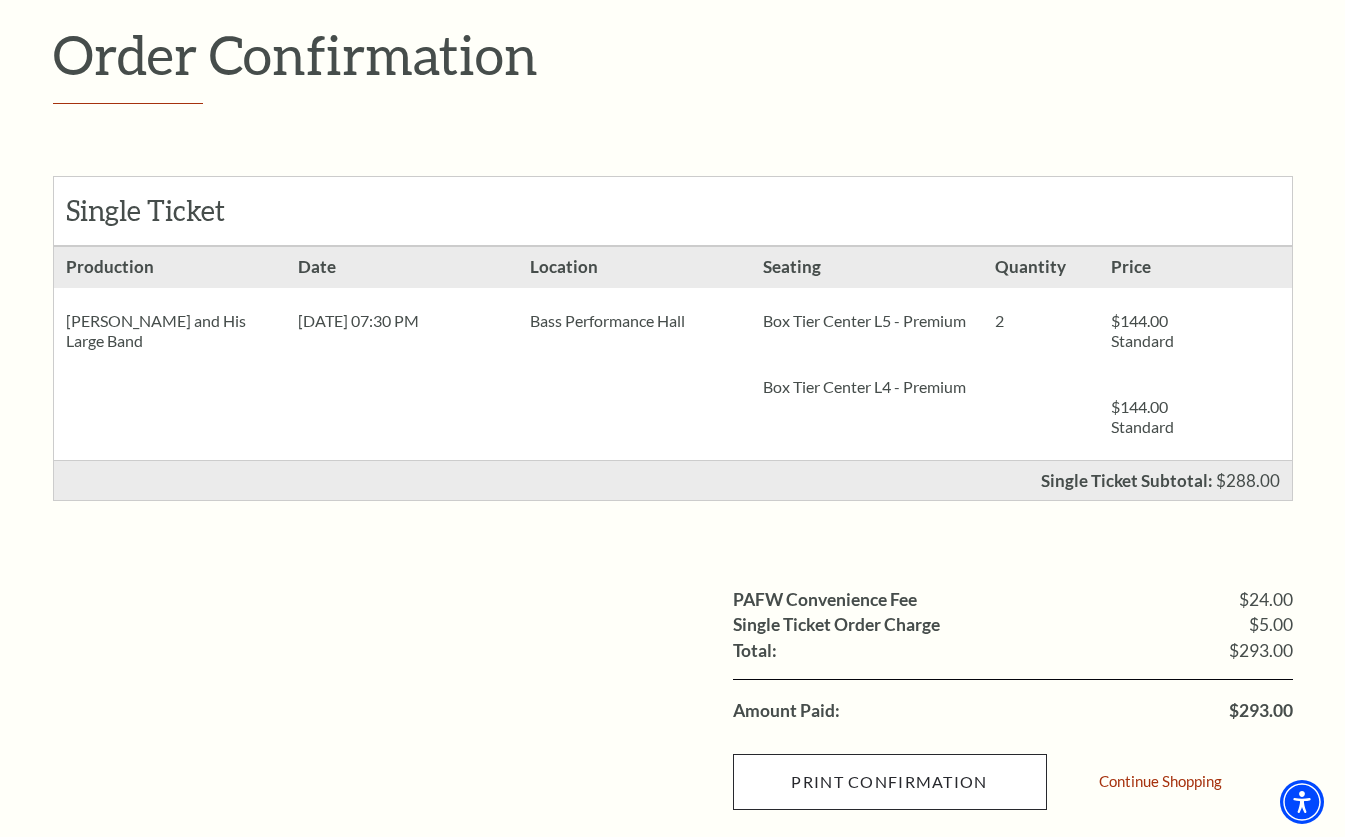 click on "Print Confirmation" at bounding box center (890, 782) 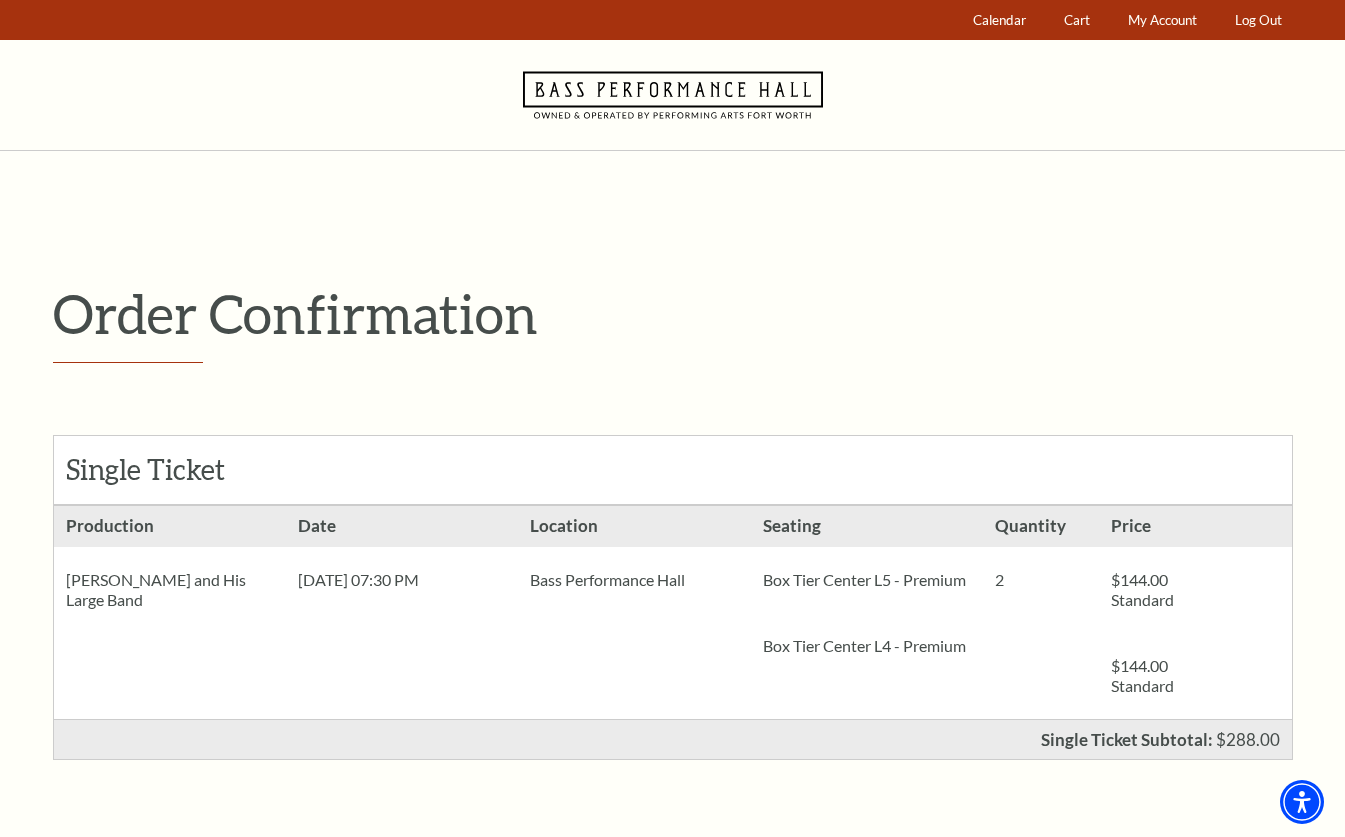 scroll, scrollTop: 0, scrollLeft: 0, axis: both 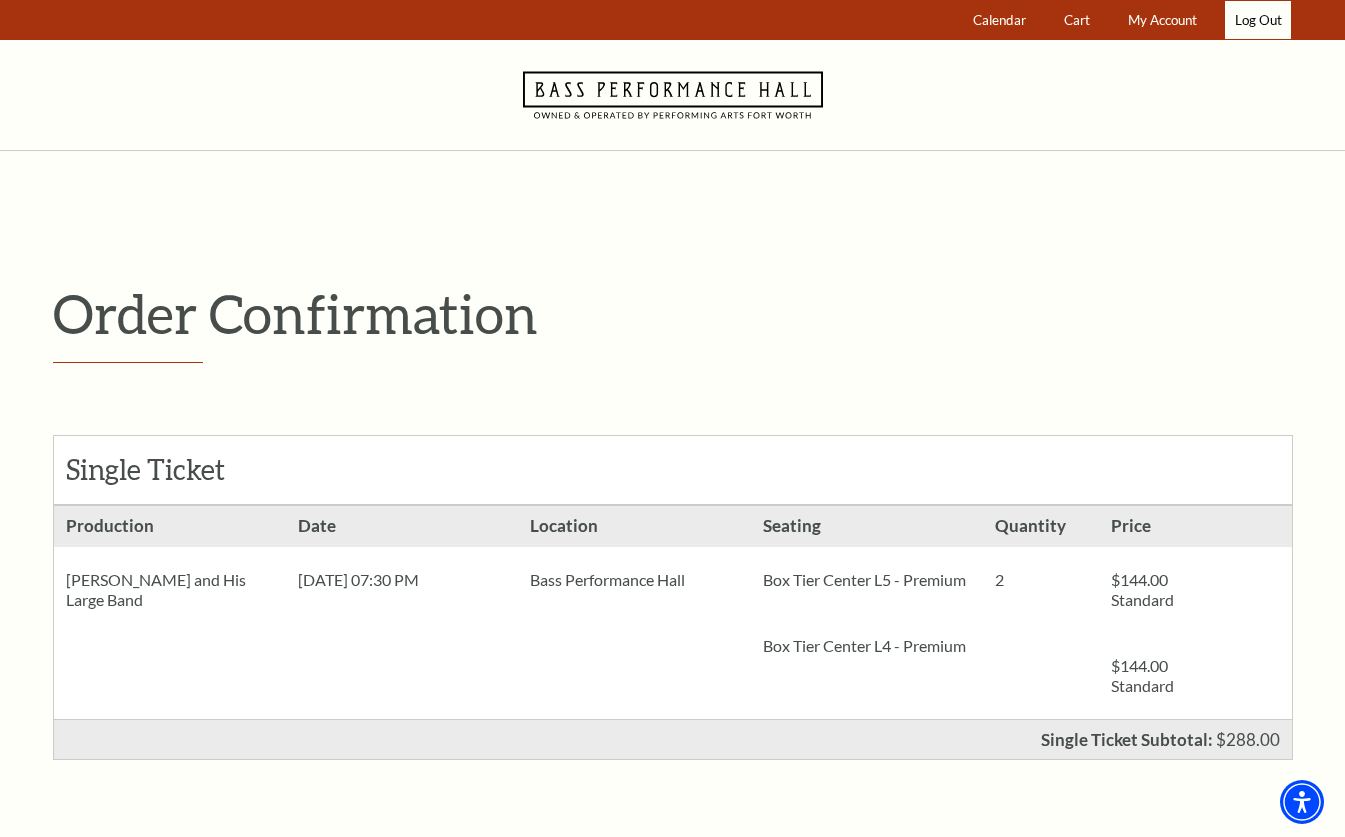 click on "Log Out" at bounding box center (1258, 20) 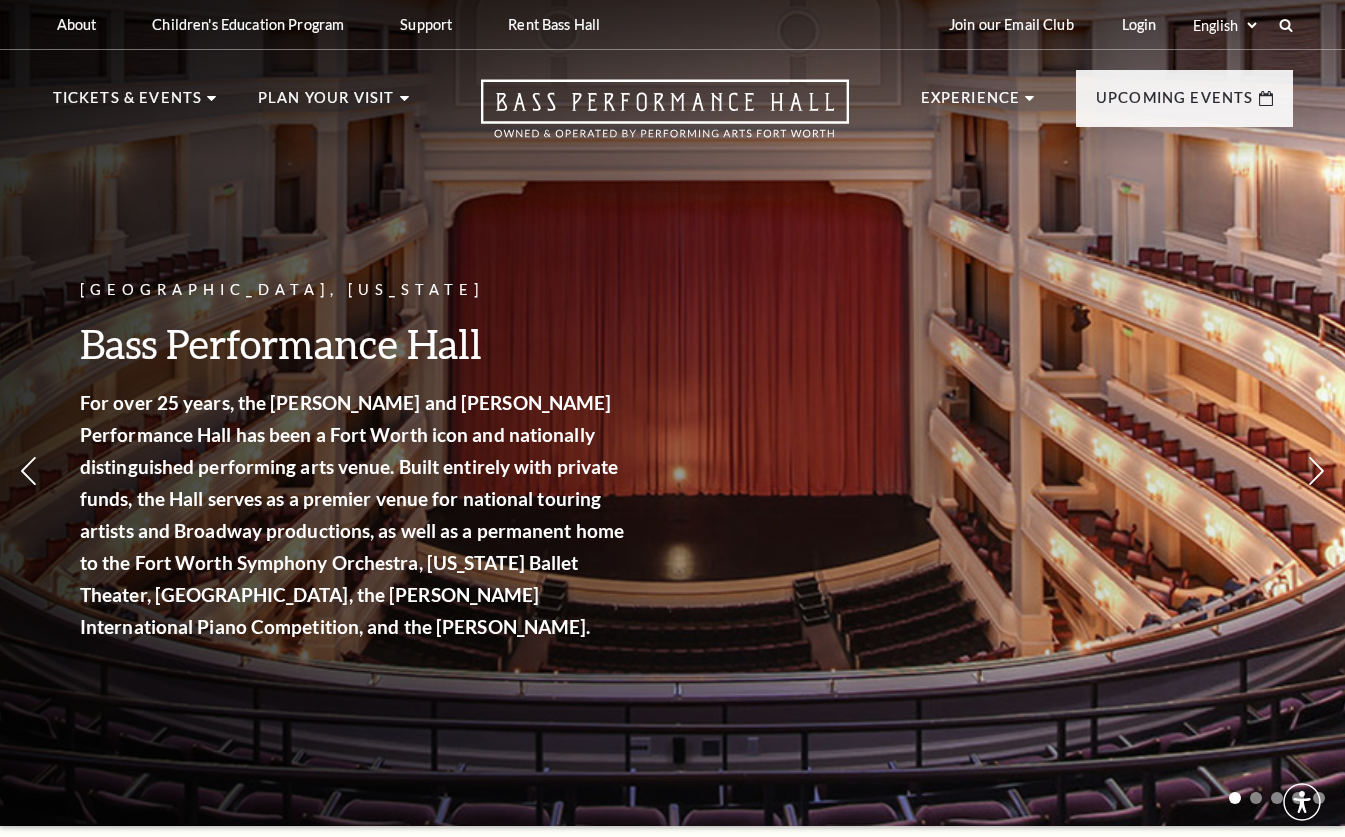 scroll, scrollTop: 0, scrollLeft: 0, axis: both 